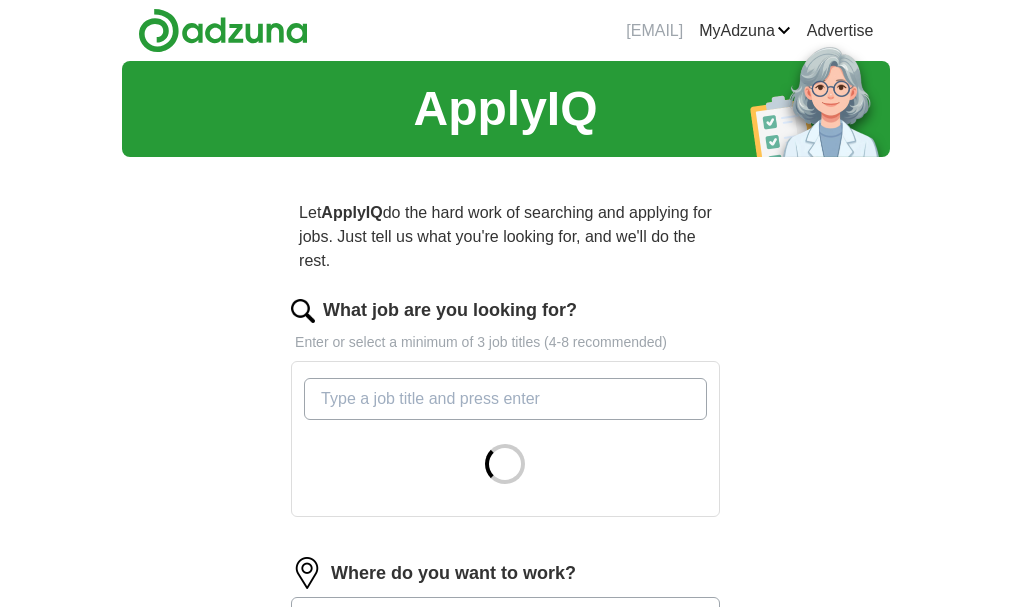 scroll, scrollTop: 0, scrollLeft: 0, axis: both 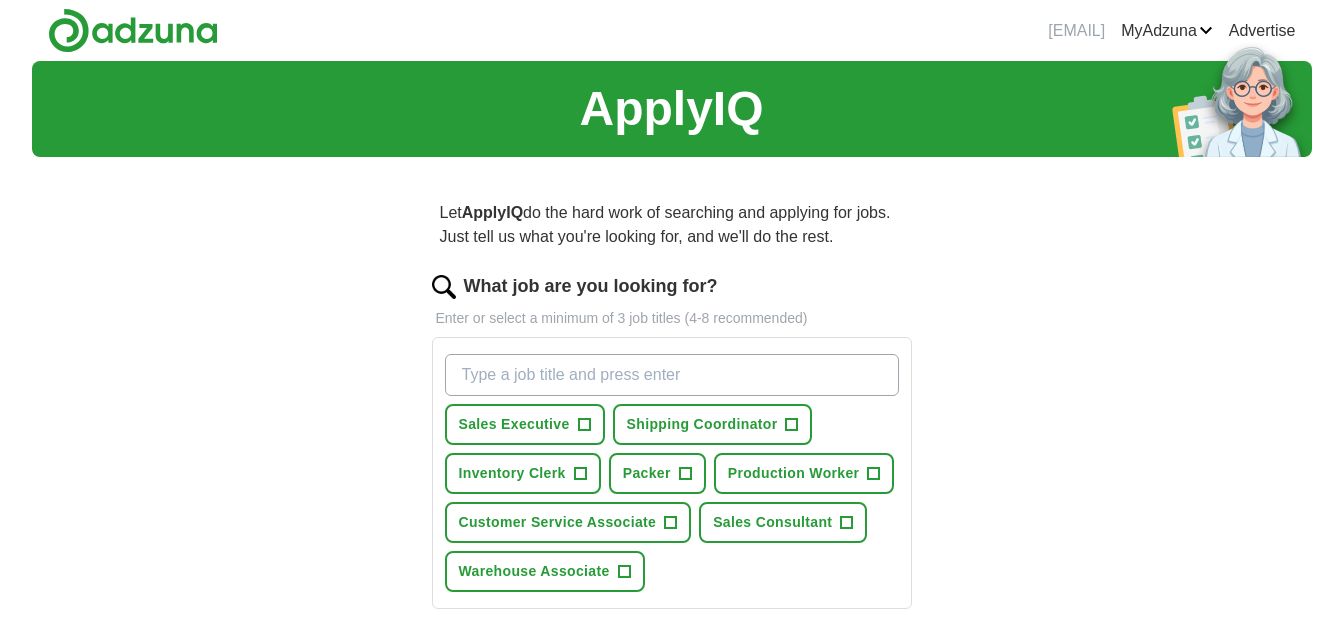 click on "What job are you looking for?" at bounding box center [672, 375] 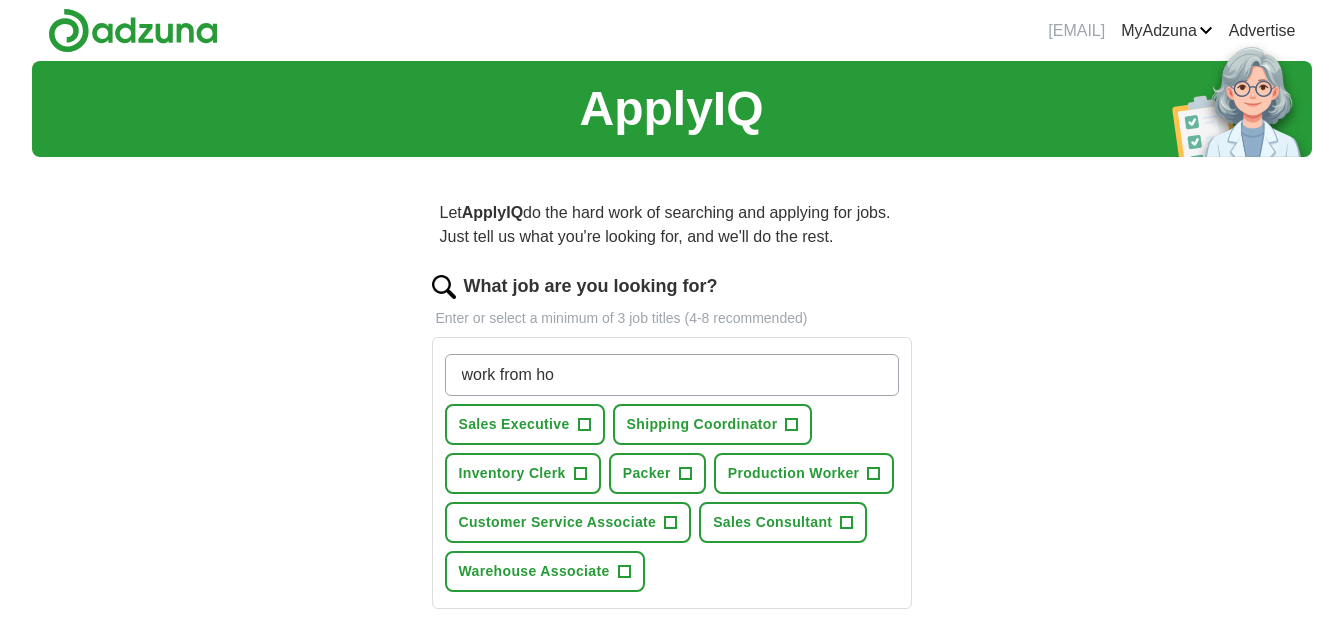type on "work from hom" 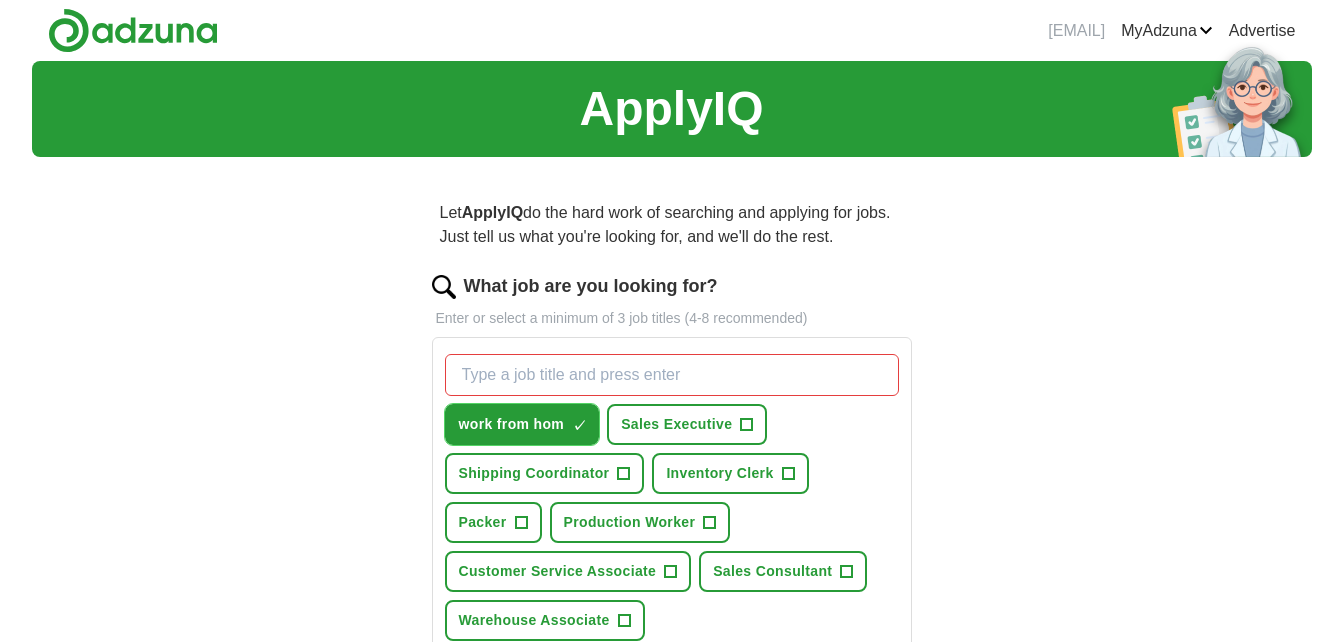 click on "work from hom" at bounding box center (512, 424) 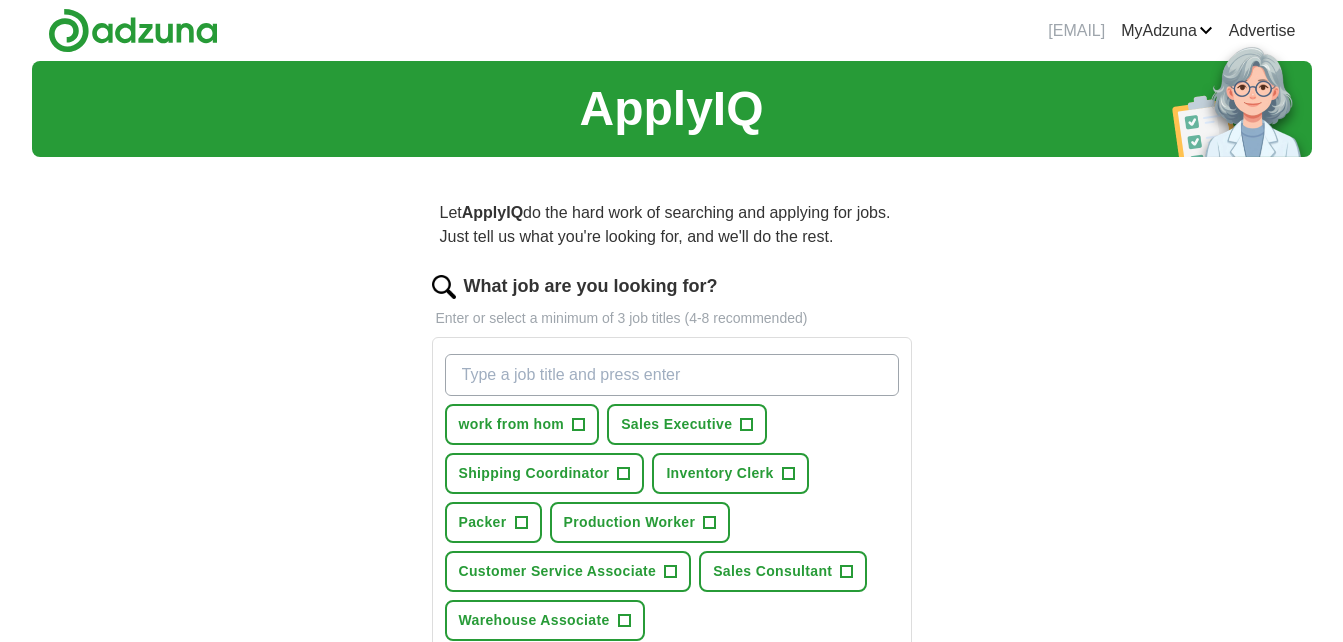 click on "What job are you looking for?" at bounding box center [672, 375] 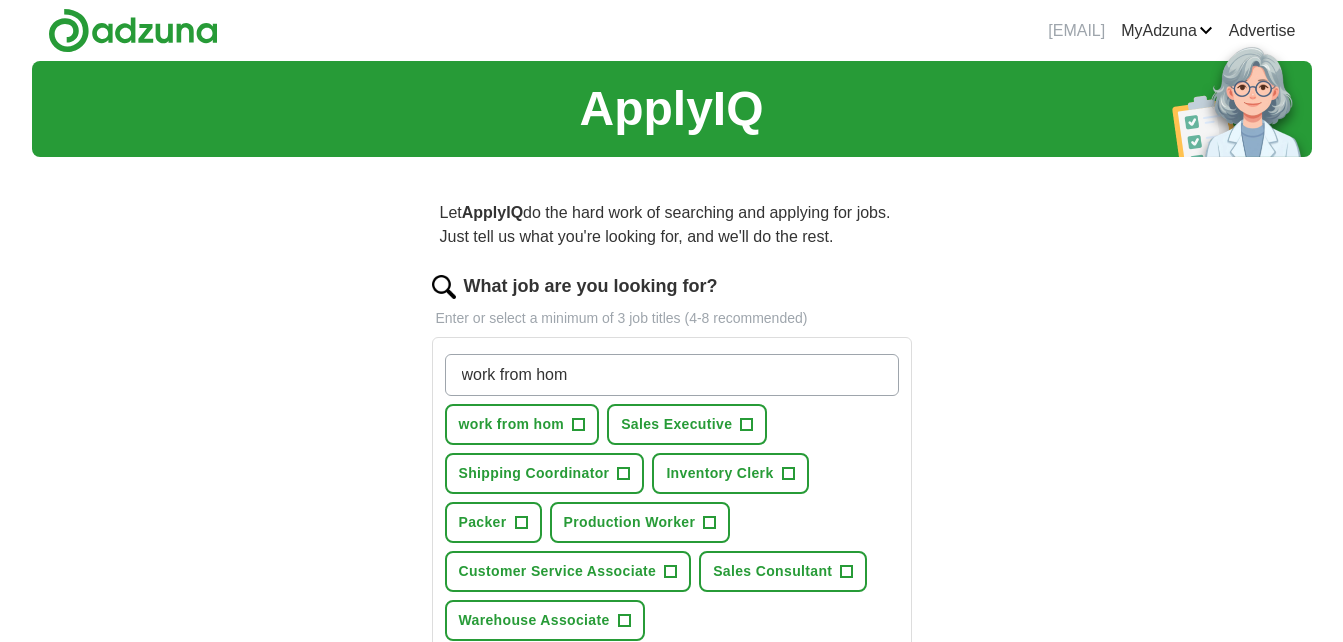 type on "work from home" 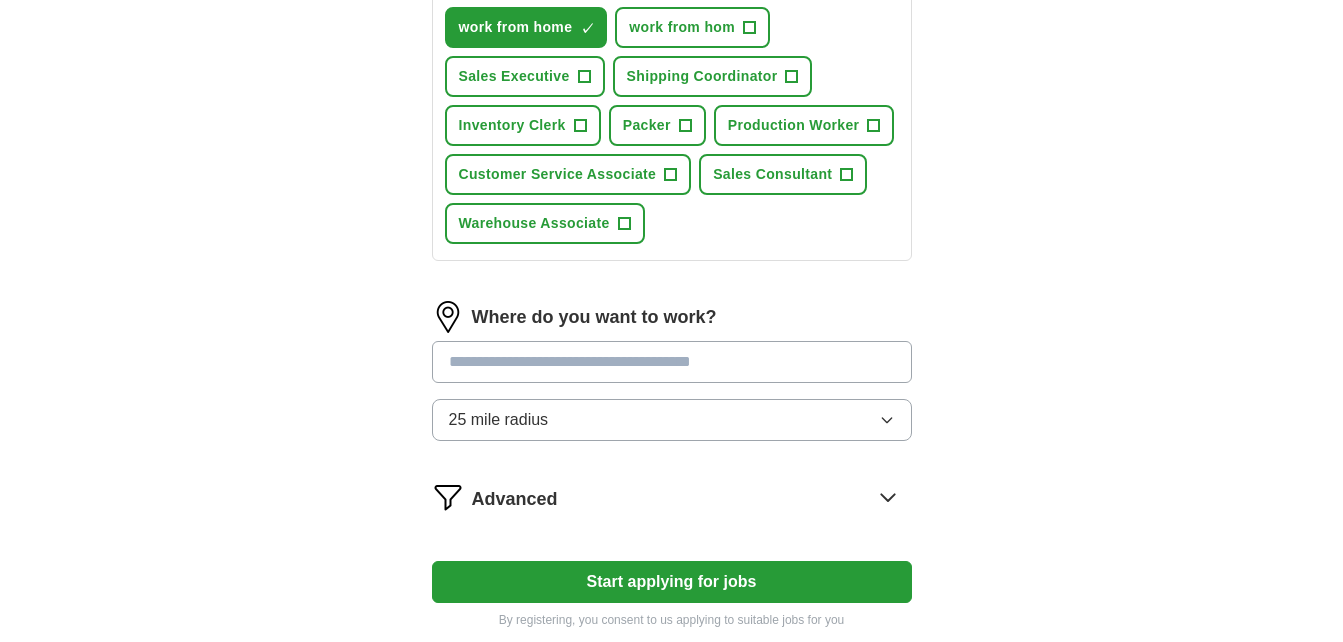 scroll, scrollTop: 401, scrollLeft: 0, axis: vertical 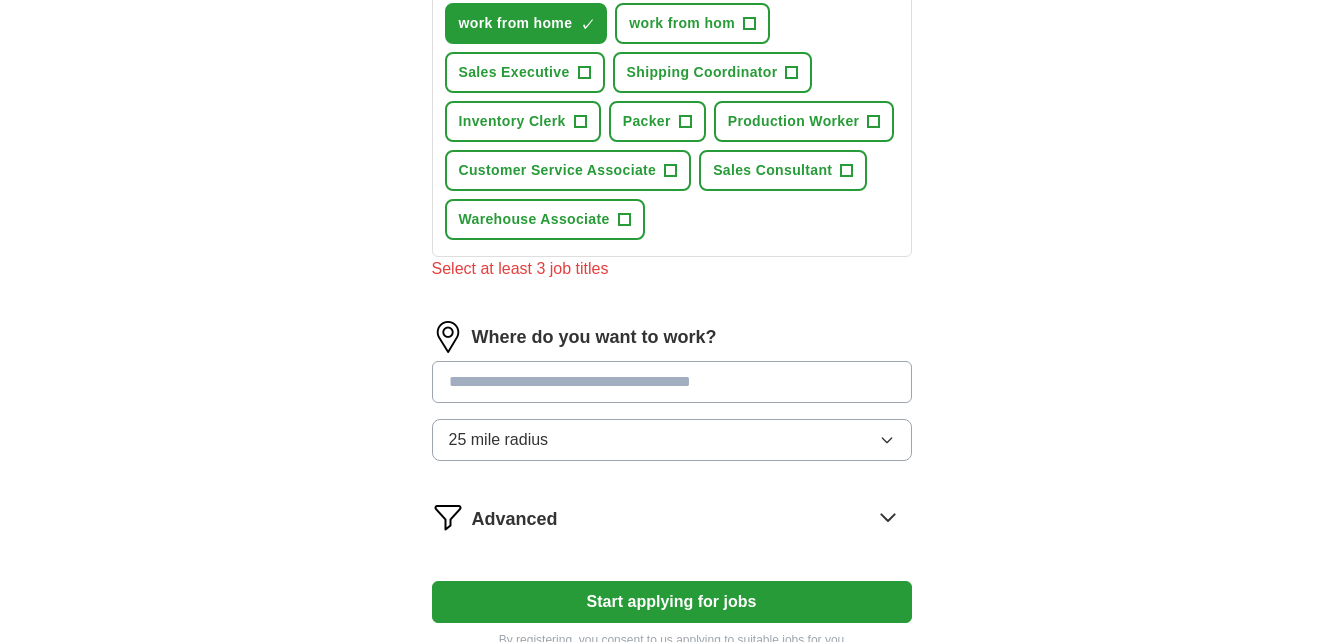 click on "Where do you want to work? 25 mile radius" at bounding box center (672, 399) 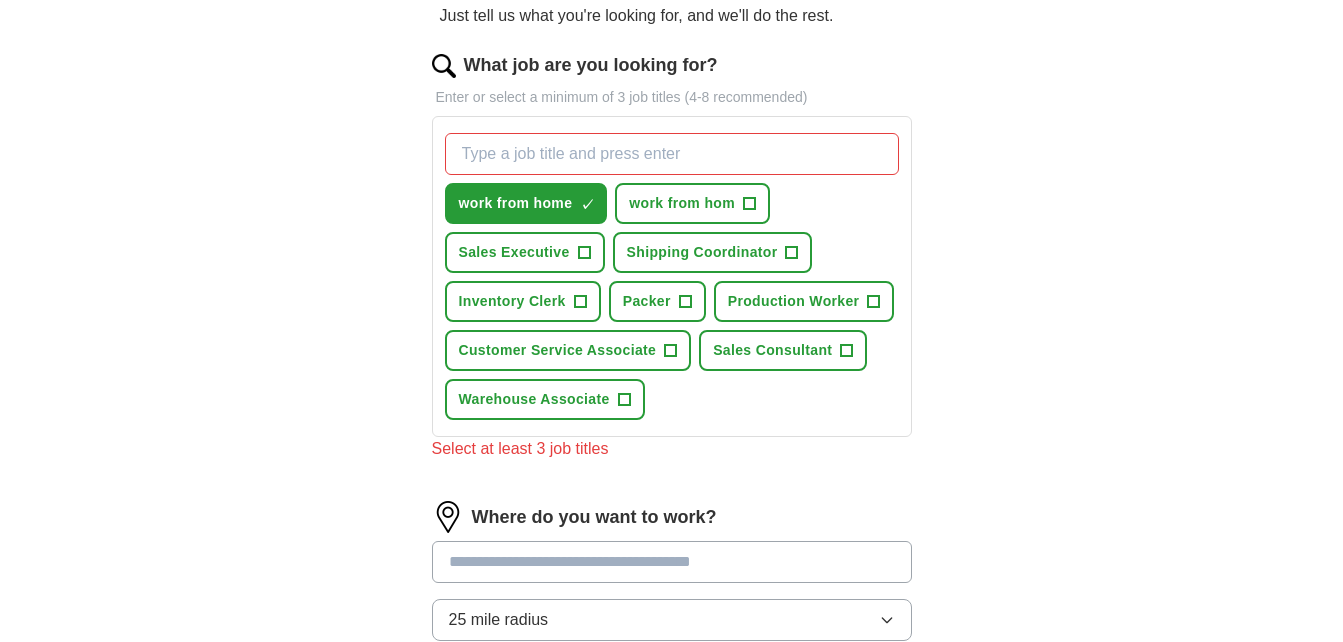 scroll, scrollTop: 220, scrollLeft: 0, axis: vertical 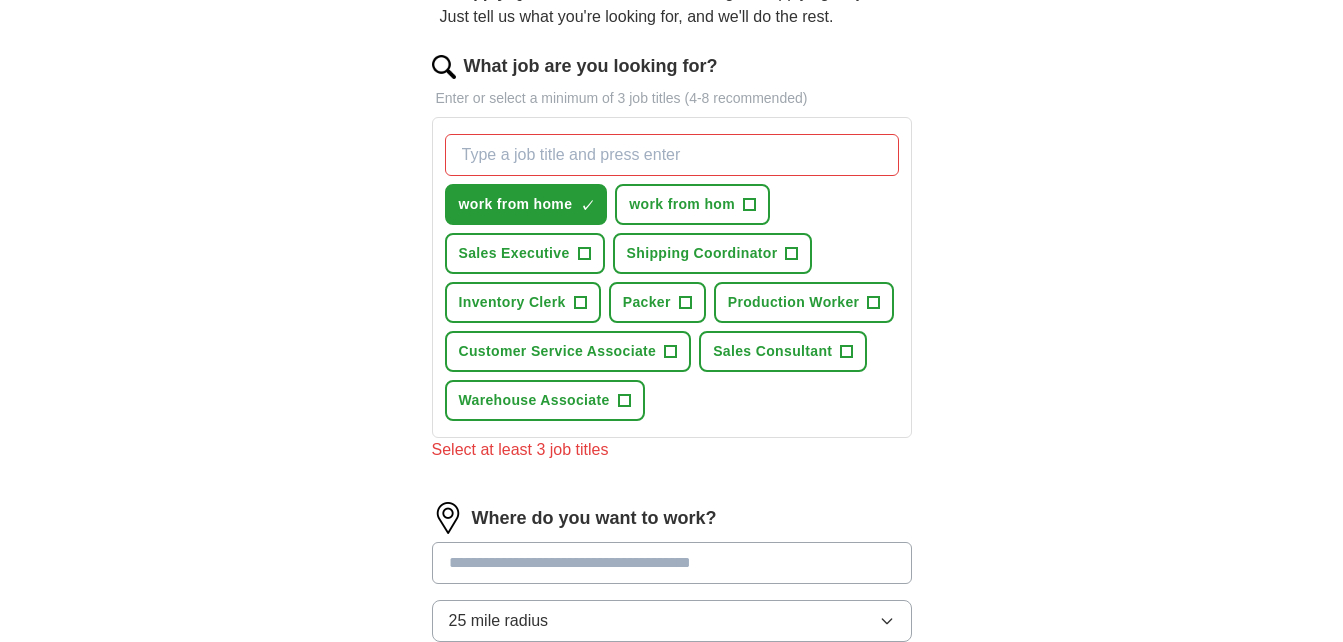 click on "What job are you looking for?" at bounding box center (672, 155) 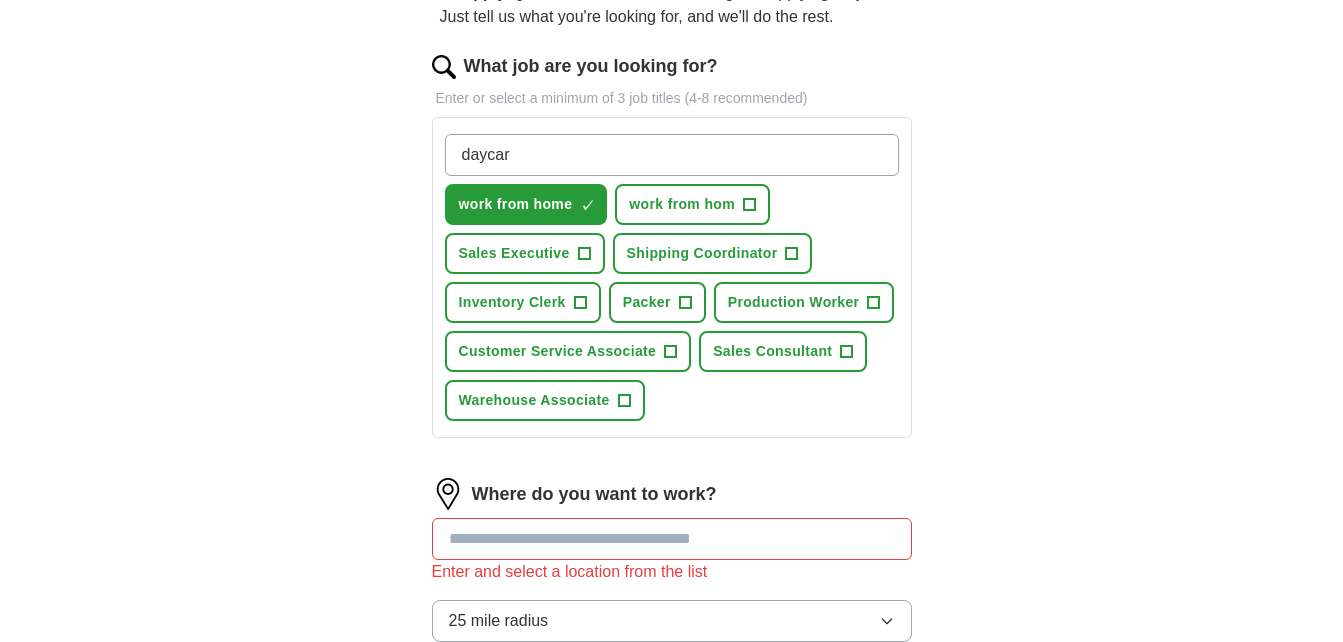 type on "daycare" 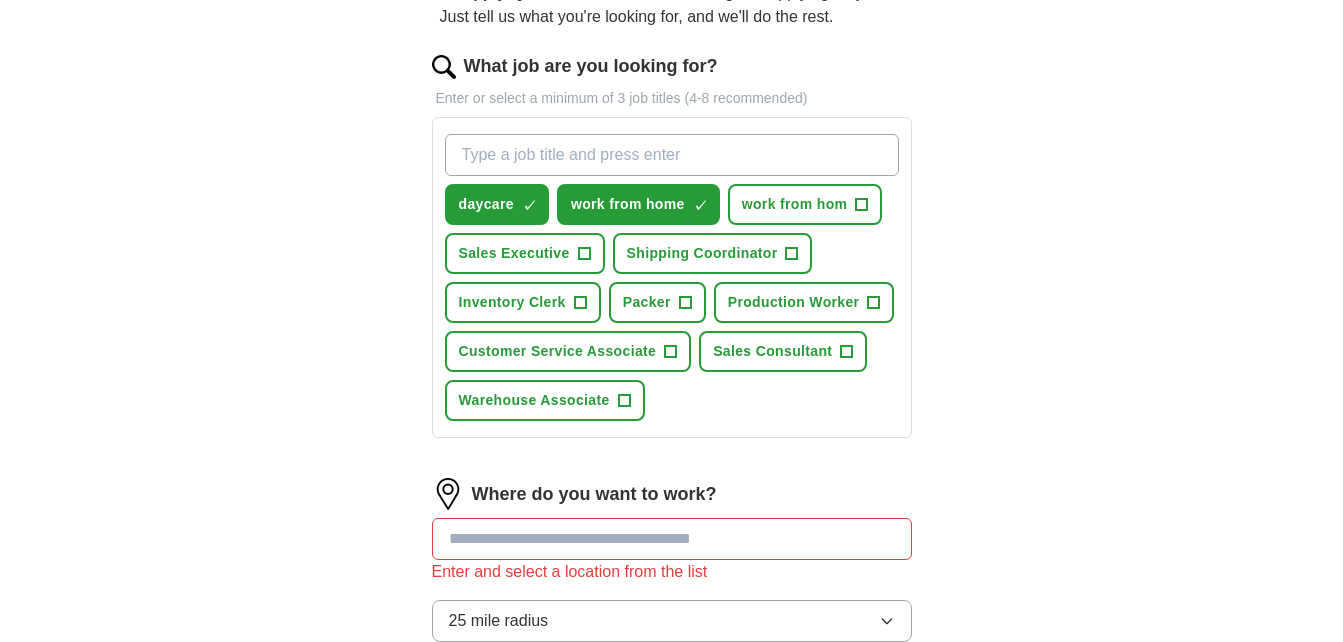drag, startPoint x: 676, startPoint y: 148, endPoint x: 634, endPoint y: 223, distance: 85.95929 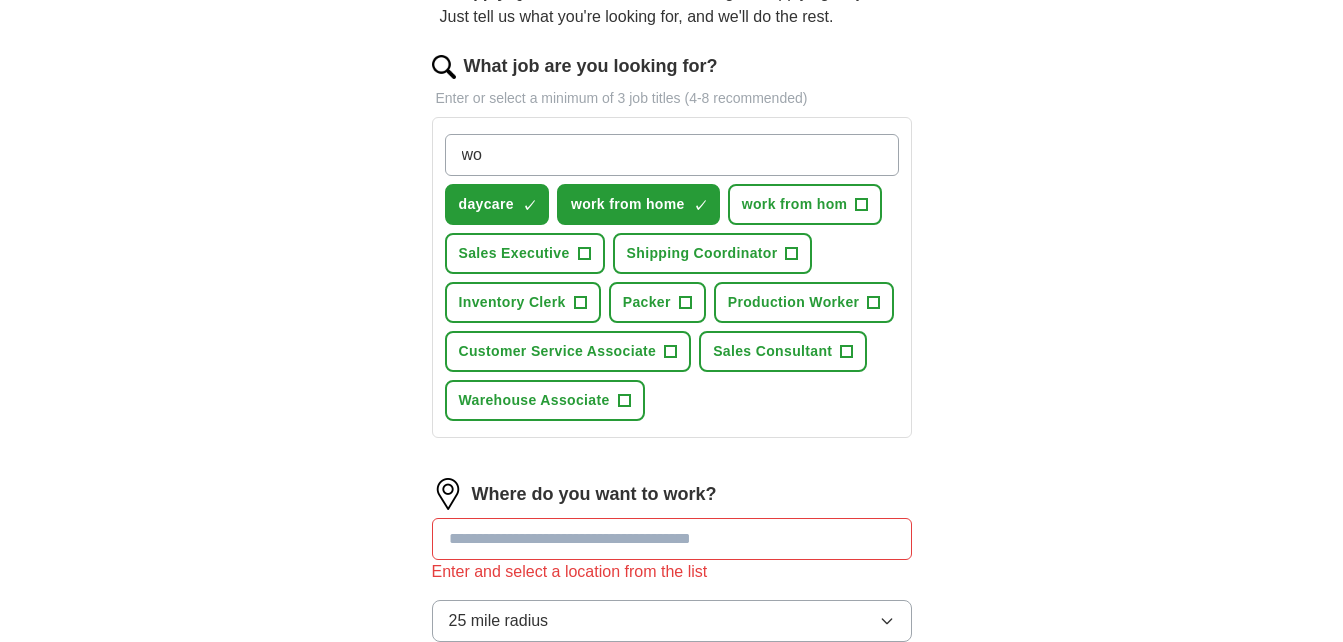 type on "w" 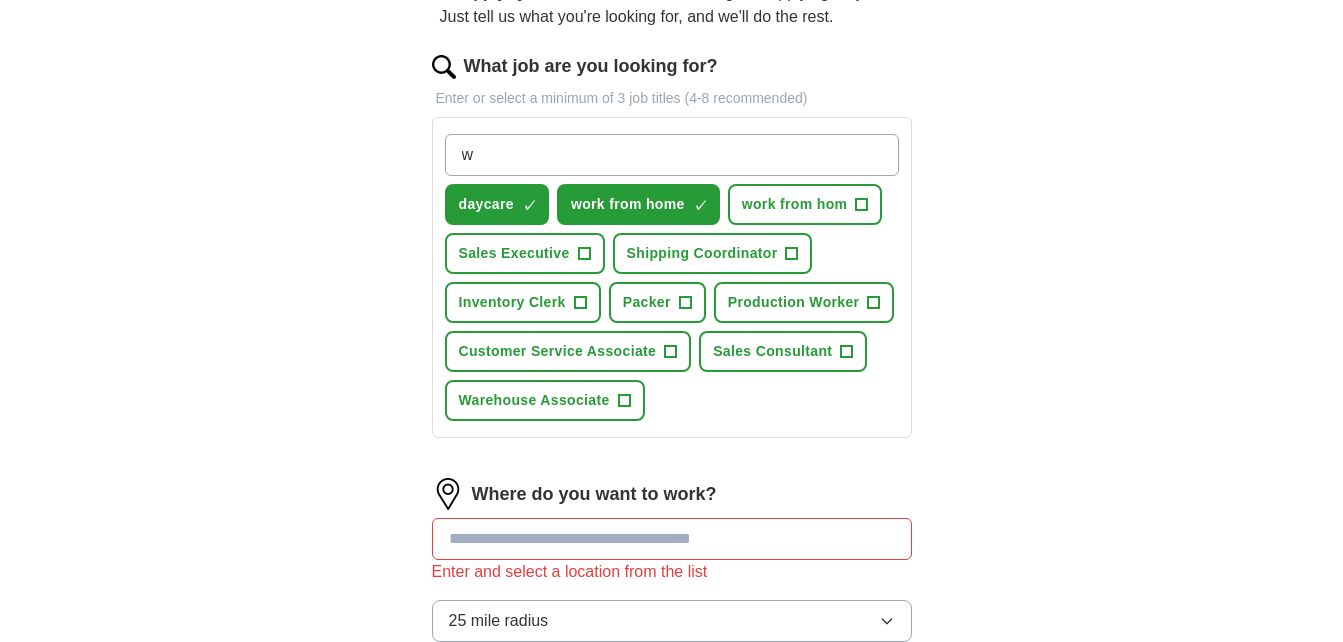 type 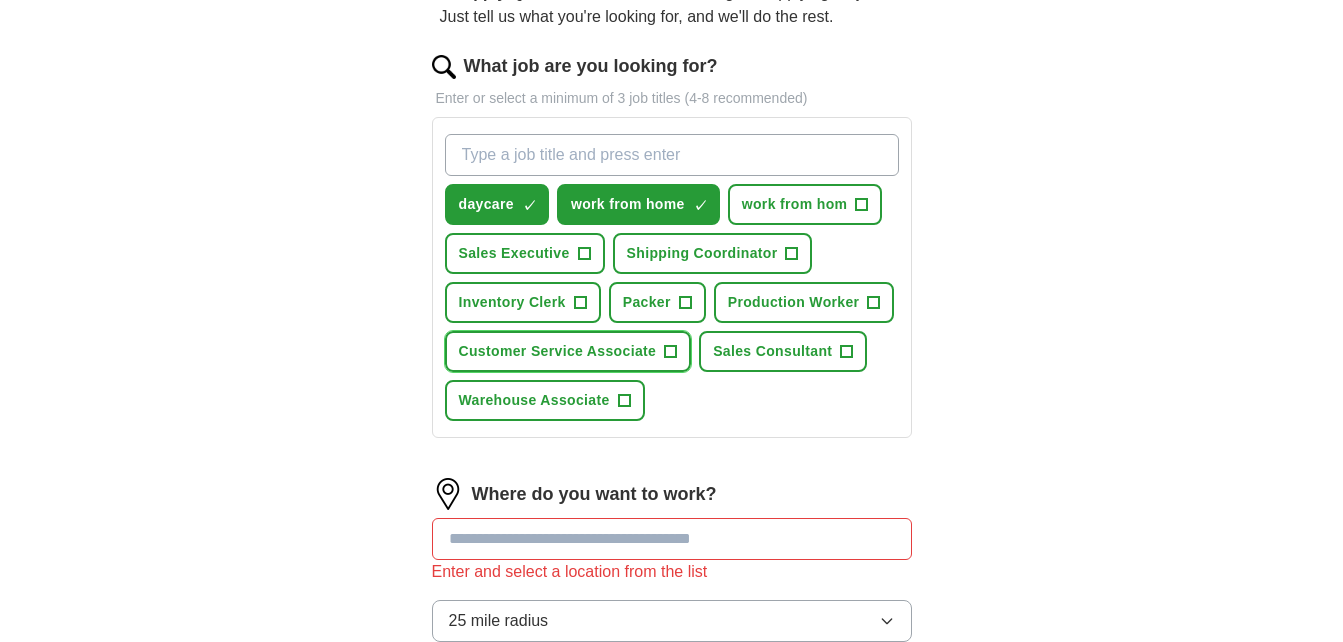 click on "+" at bounding box center (671, 352) 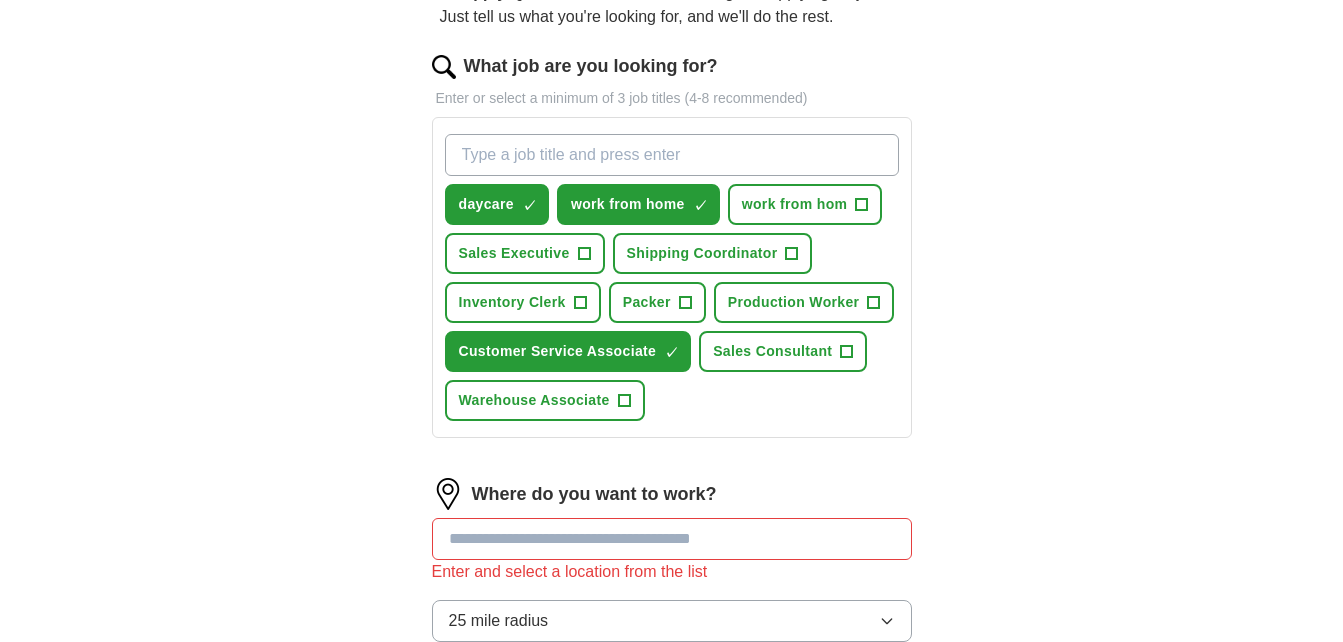 click at bounding box center [672, 539] 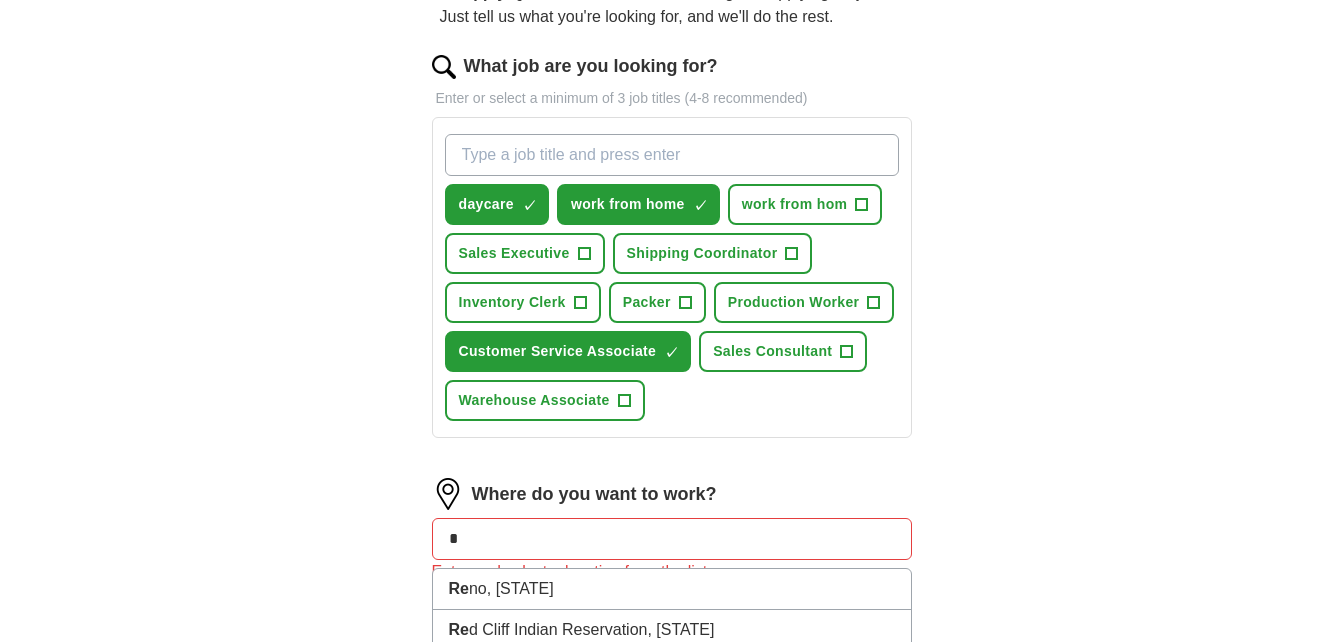 type on "*" 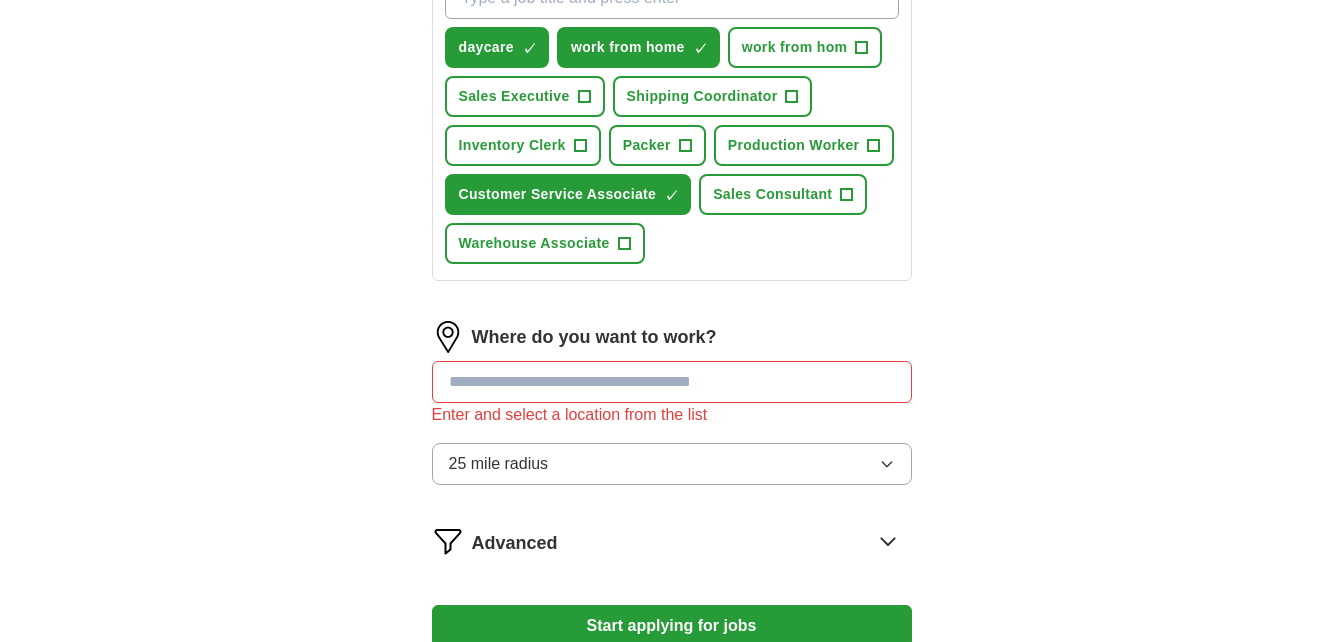scroll, scrollTop: 379, scrollLeft: 0, axis: vertical 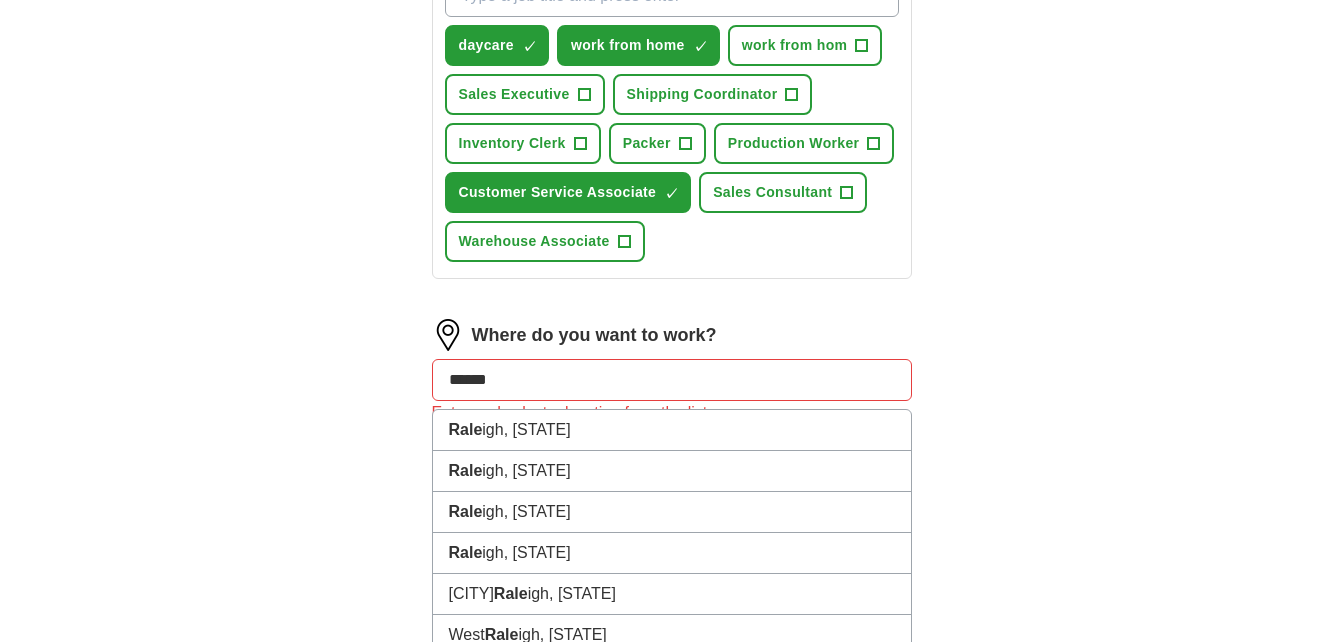 type on "*******" 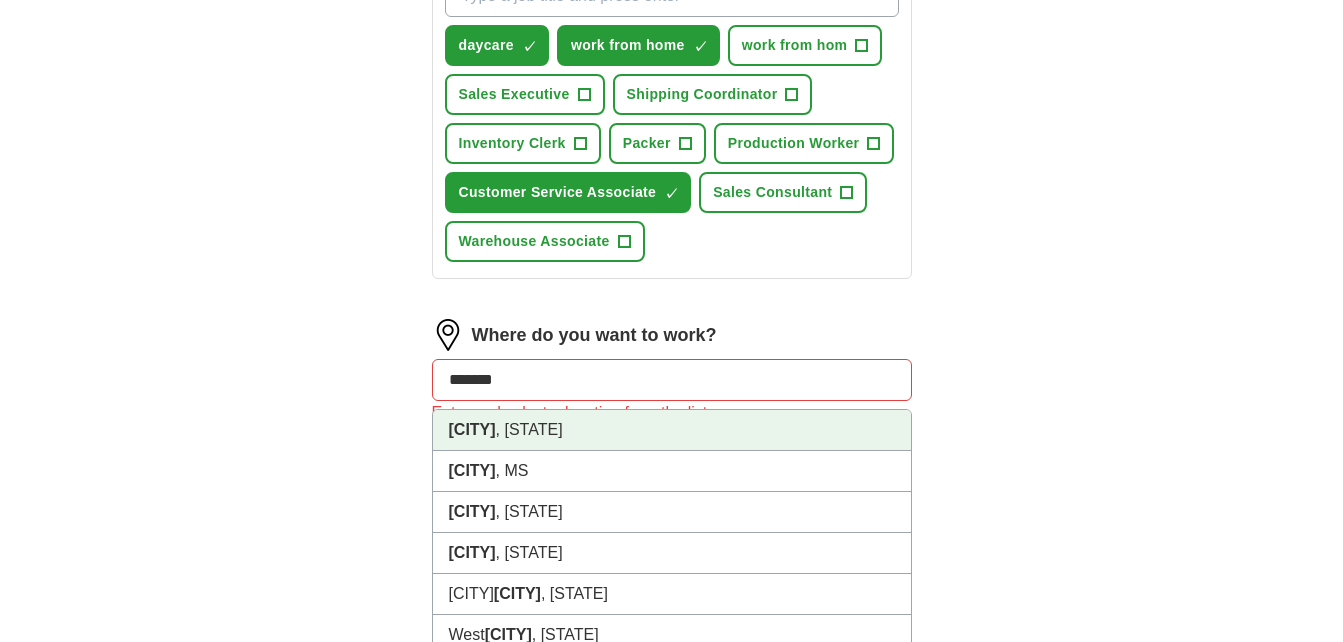 click on "[CITY] , [STATE]" at bounding box center [672, 430] 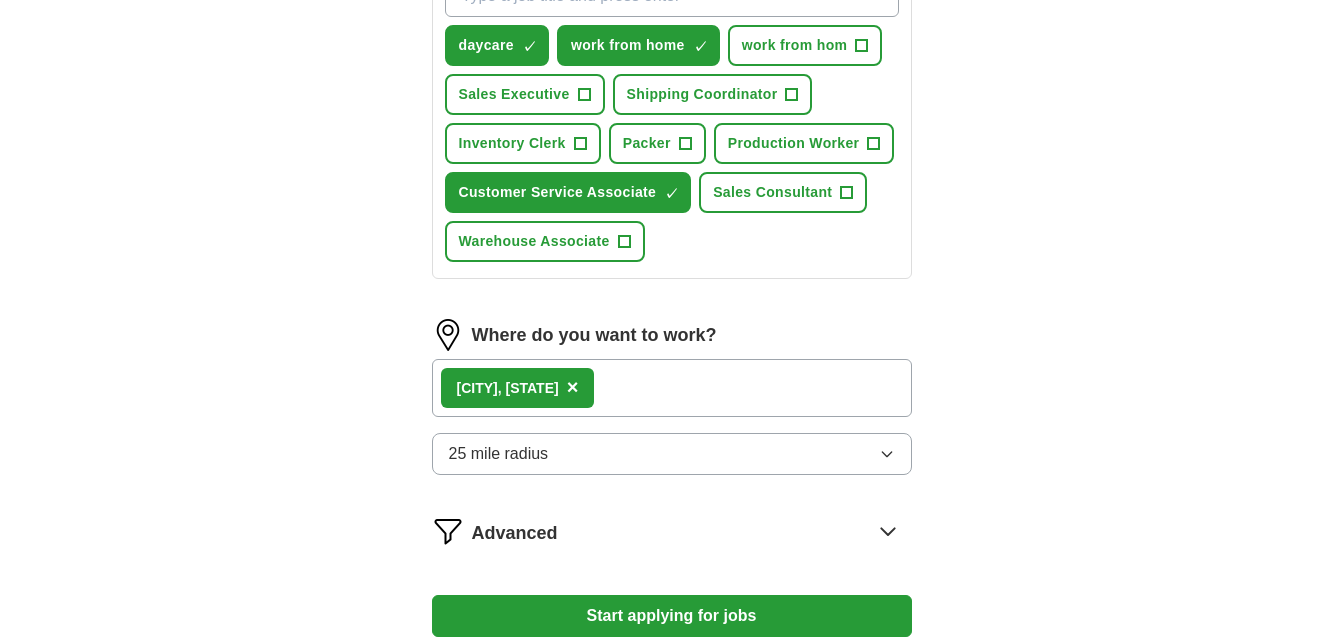 click on "Start applying for jobs" at bounding box center (672, 616) 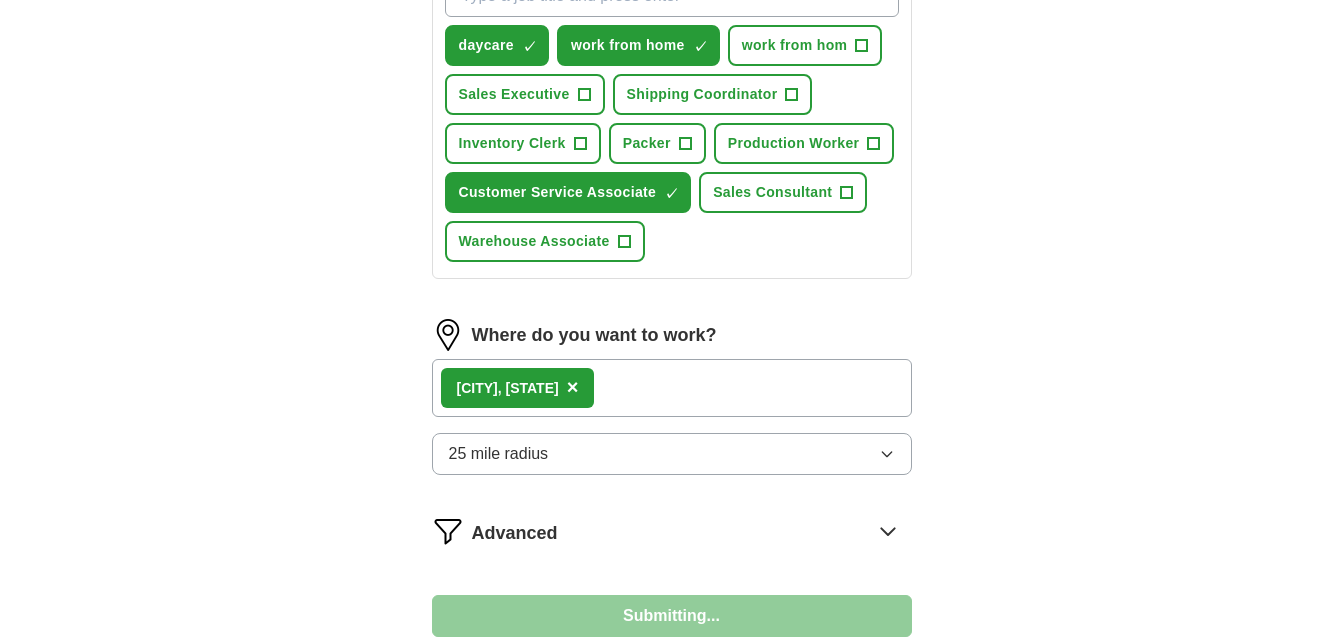 select on "**" 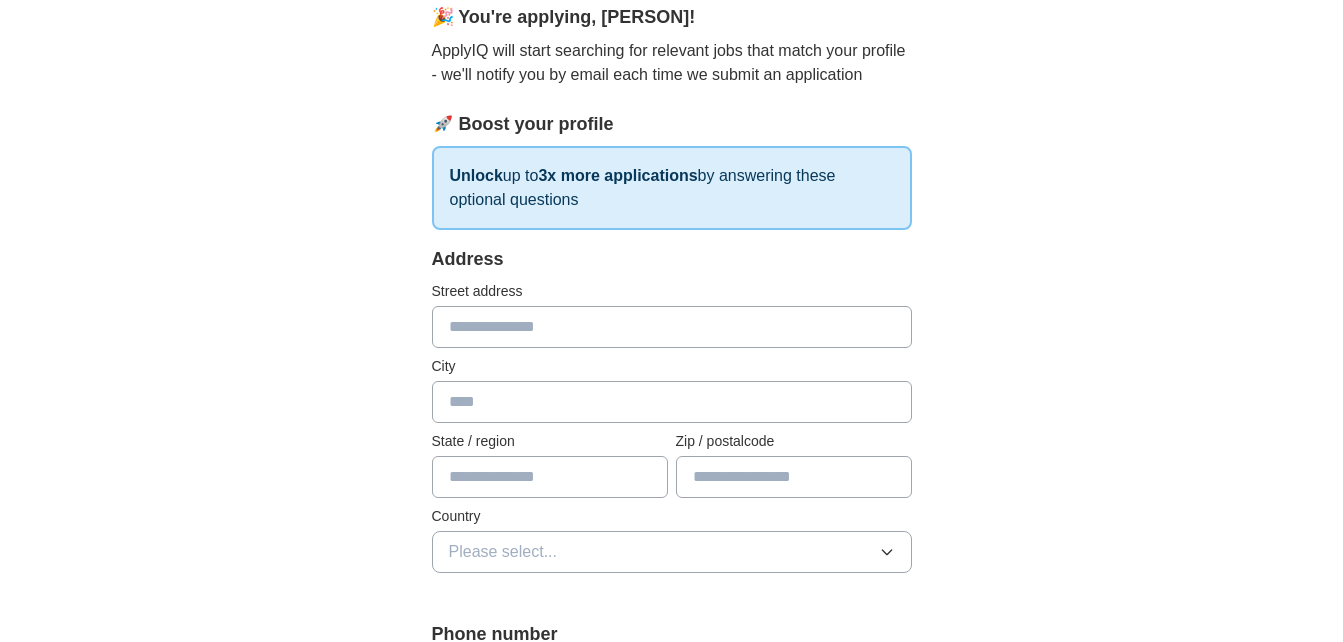 scroll, scrollTop: 190, scrollLeft: 0, axis: vertical 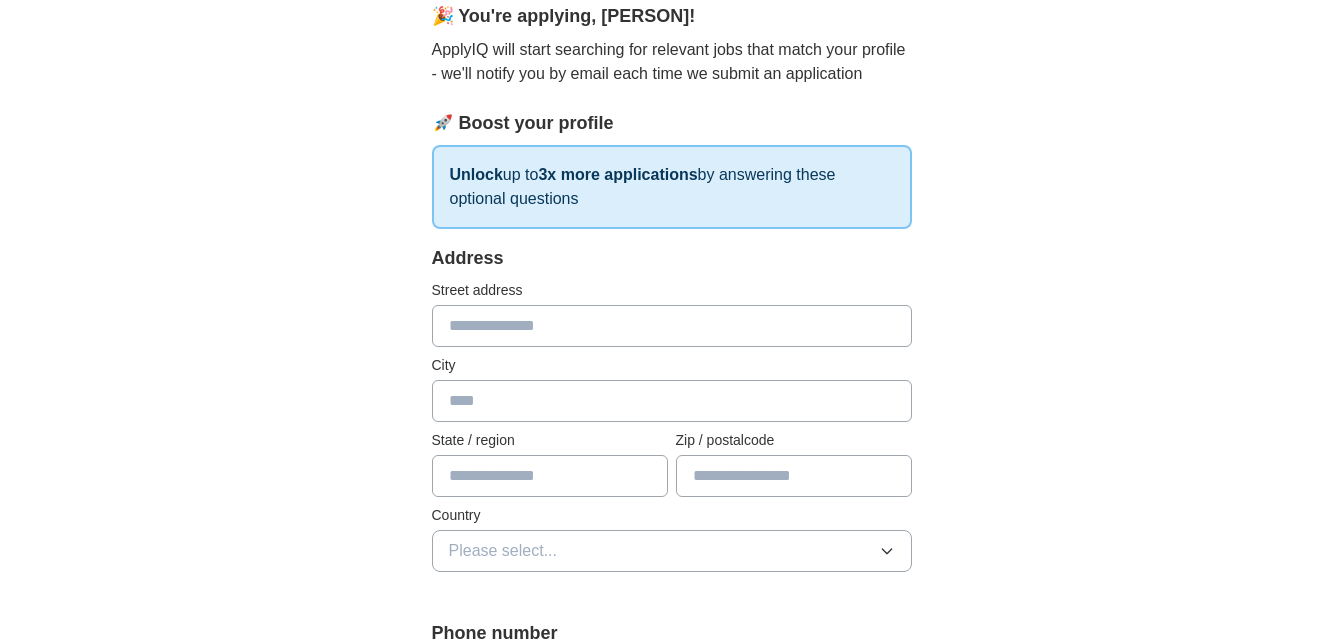 click at bounding box center (672, 326) 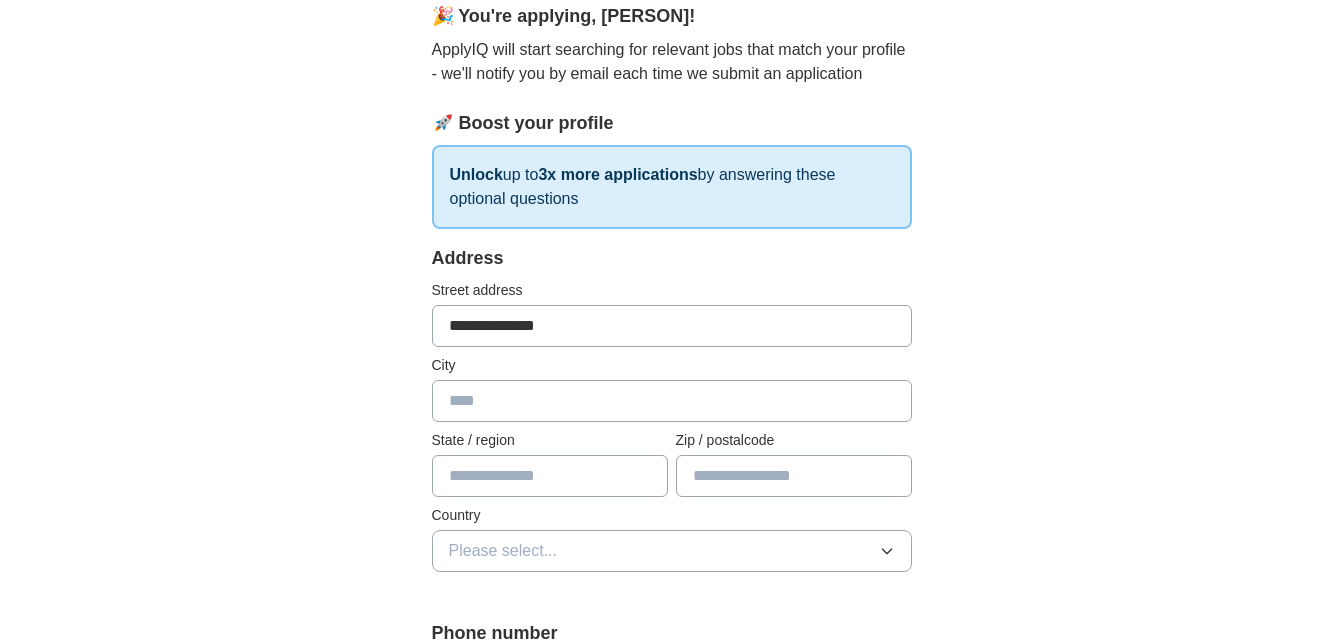 type on "**********" 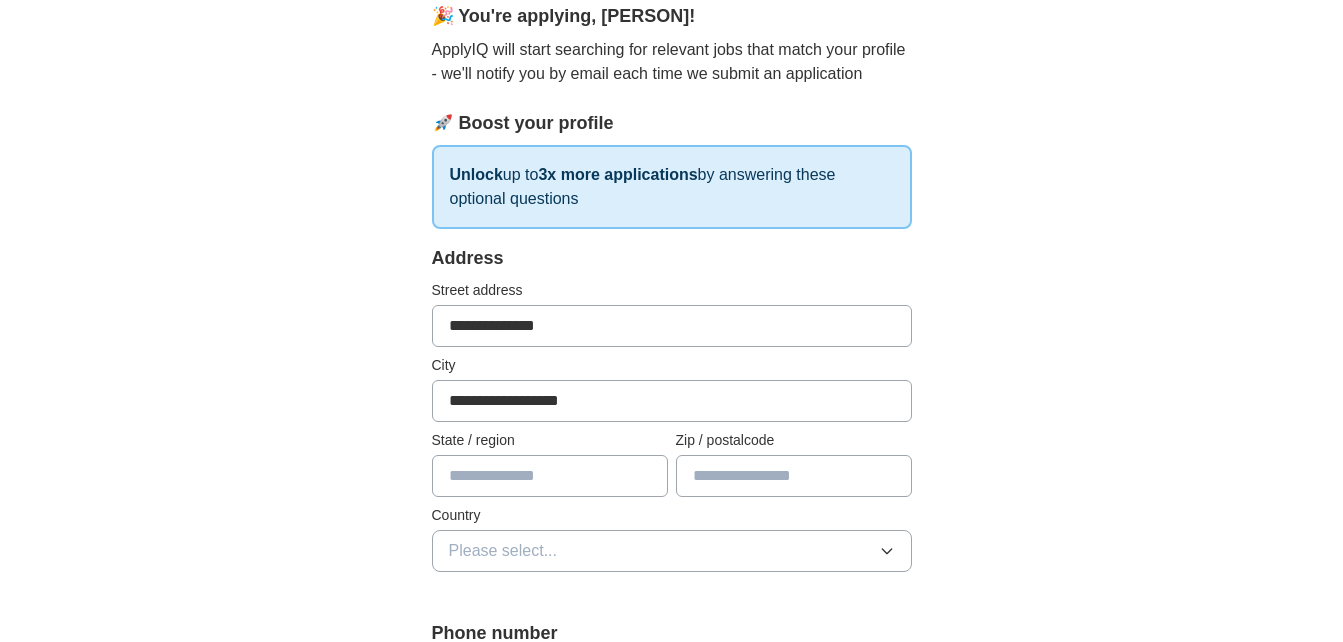 type on "**" 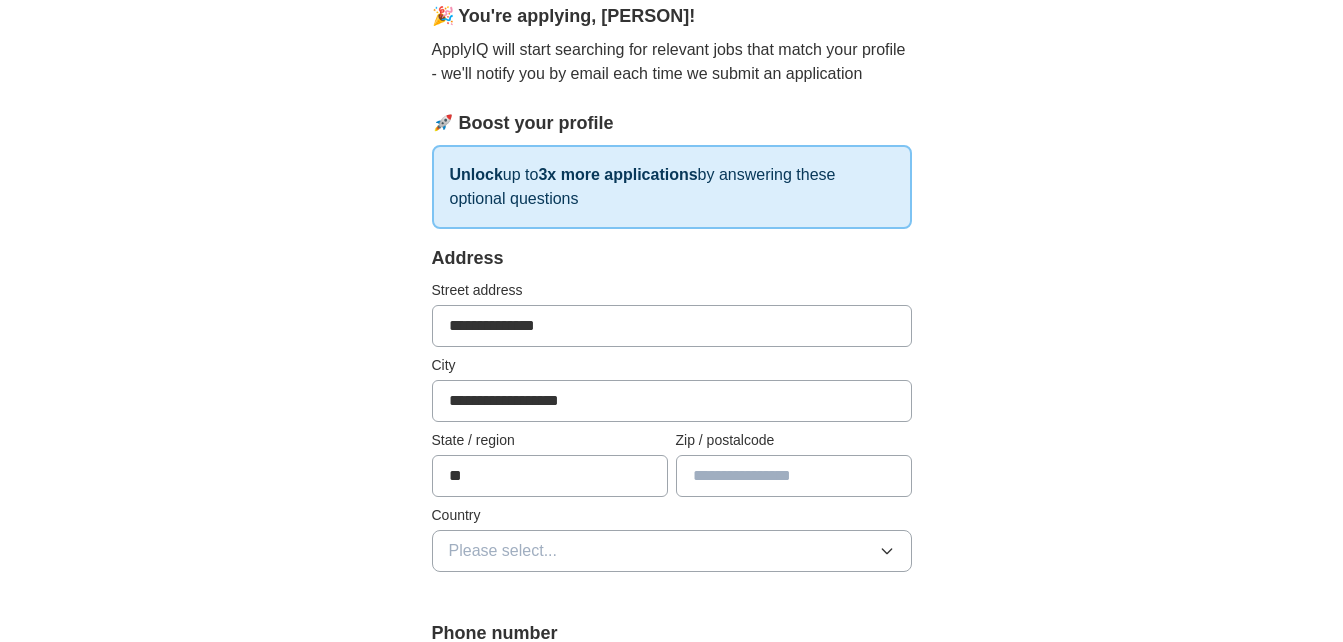 type on "*****" 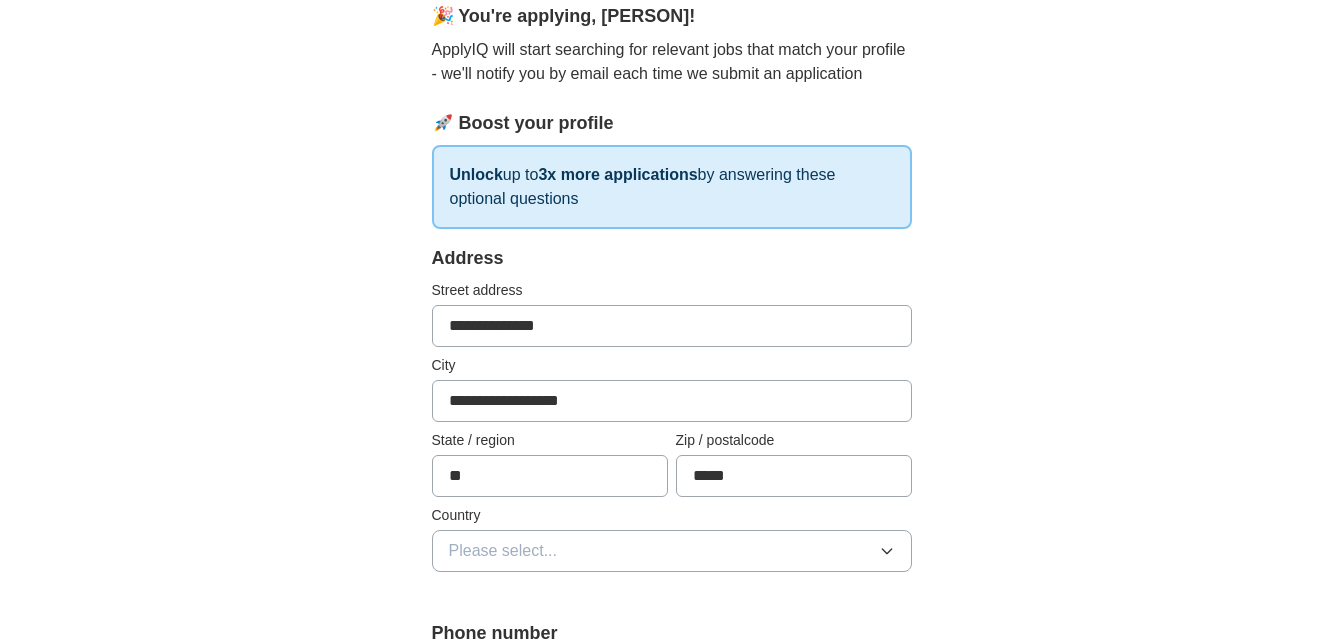 click on "Please select..." at bounding box center (672, 551) 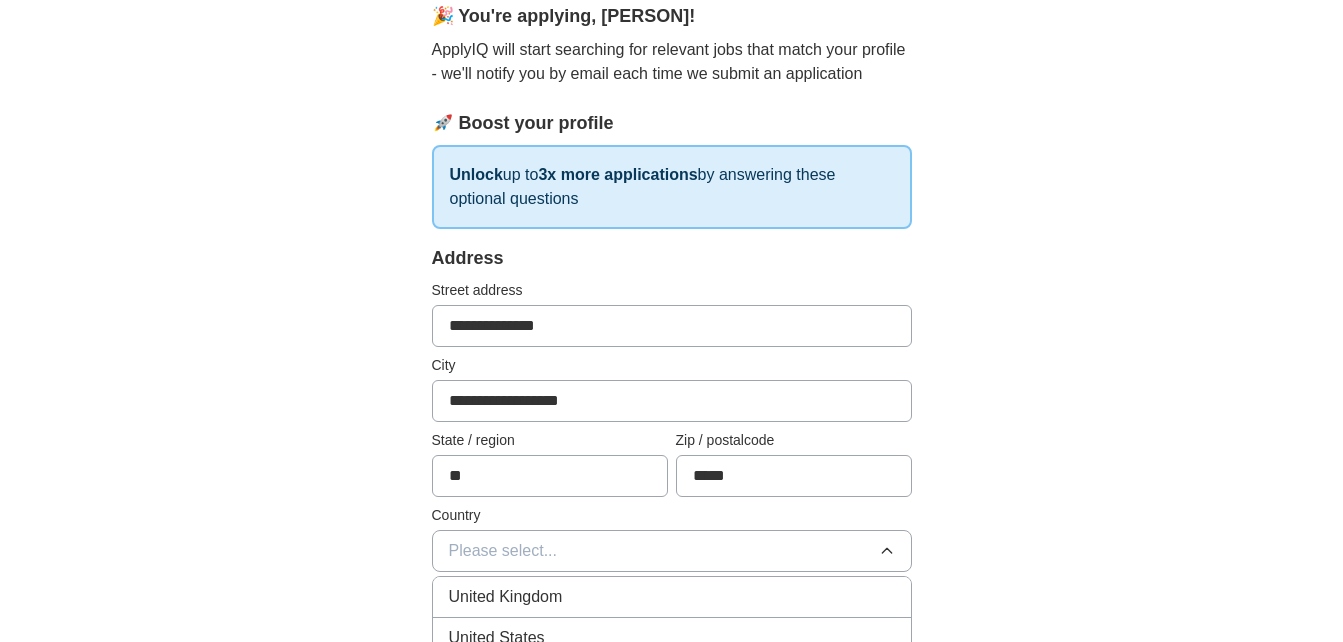 click on "United States" at bounding box center [672, 638] 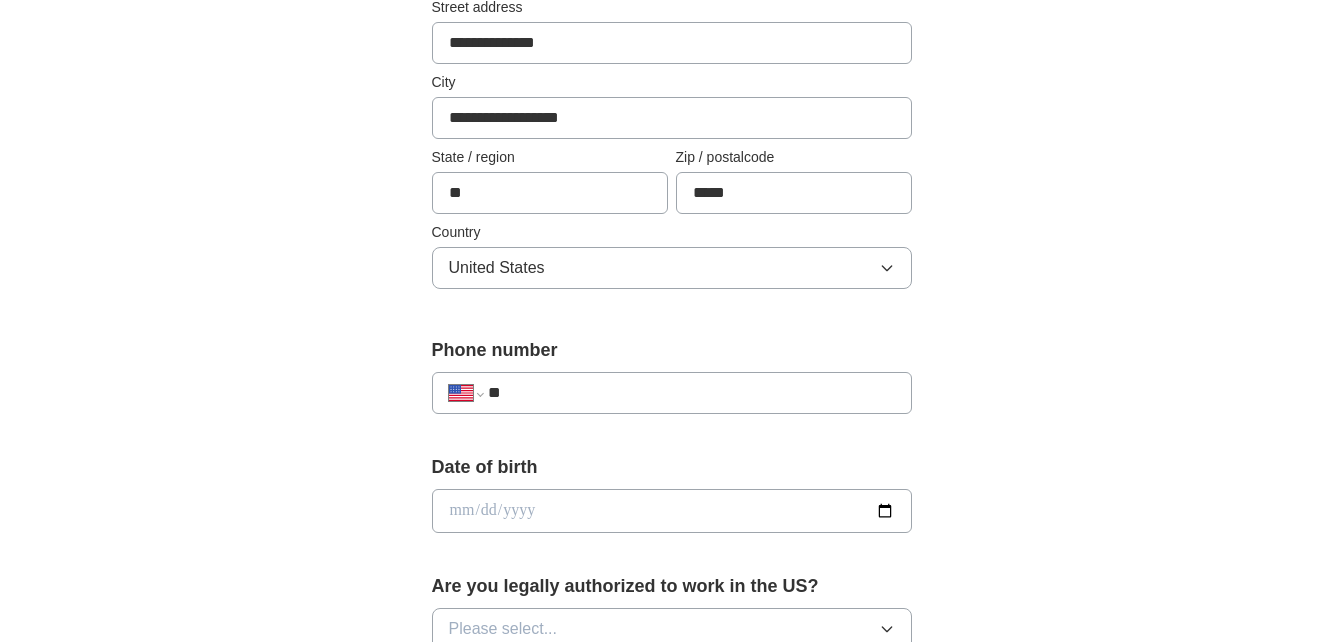 scroll, scrollTop: 479, scrollLeft: 0, axis: vertical 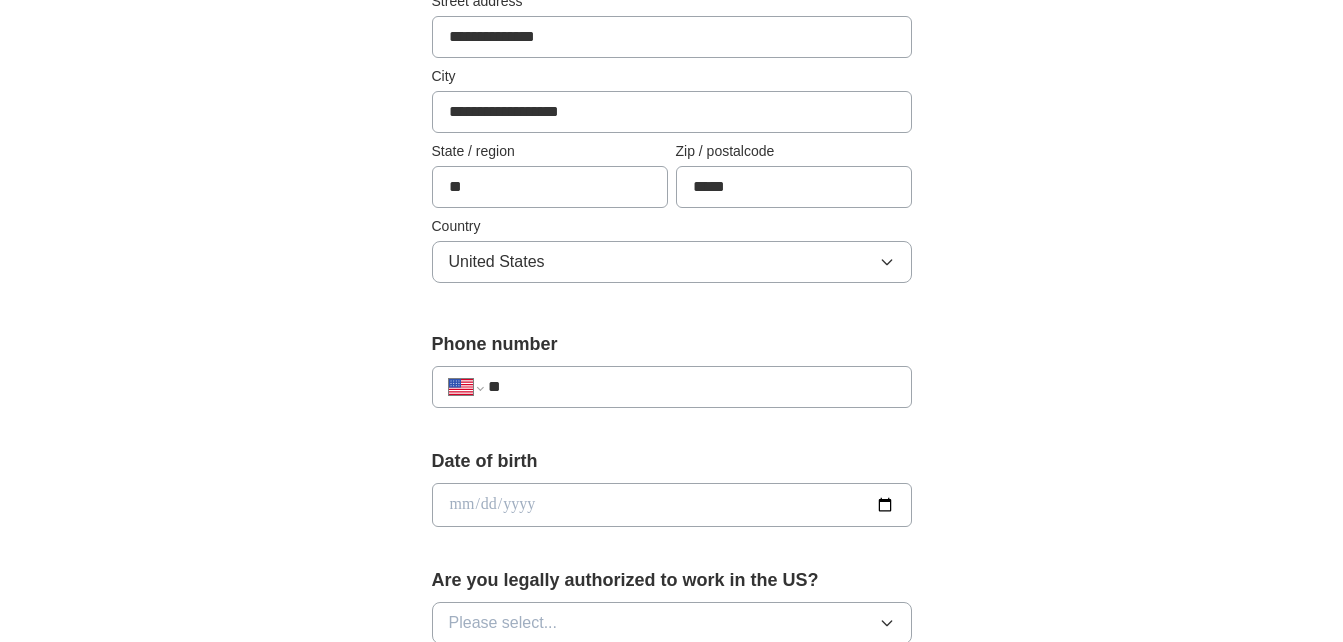 click on "**" at bounding box center (691, 387) 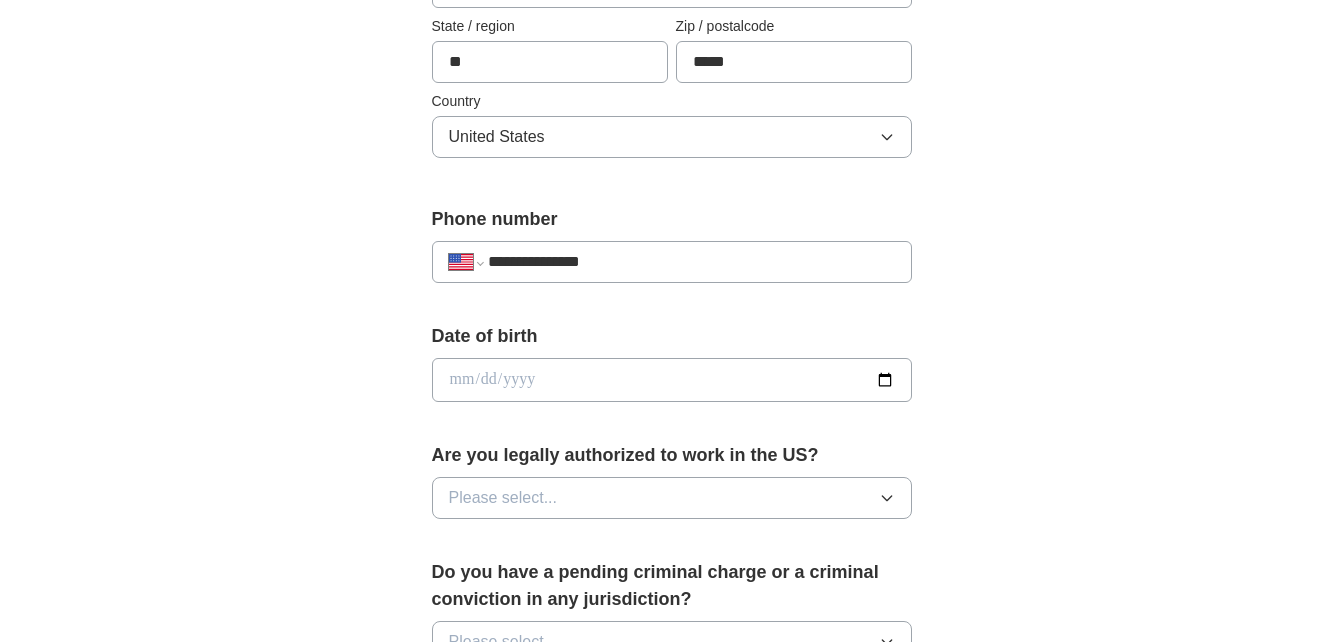 scroll, scrollTop: 606, scrollLeft: 0, axis: vertical 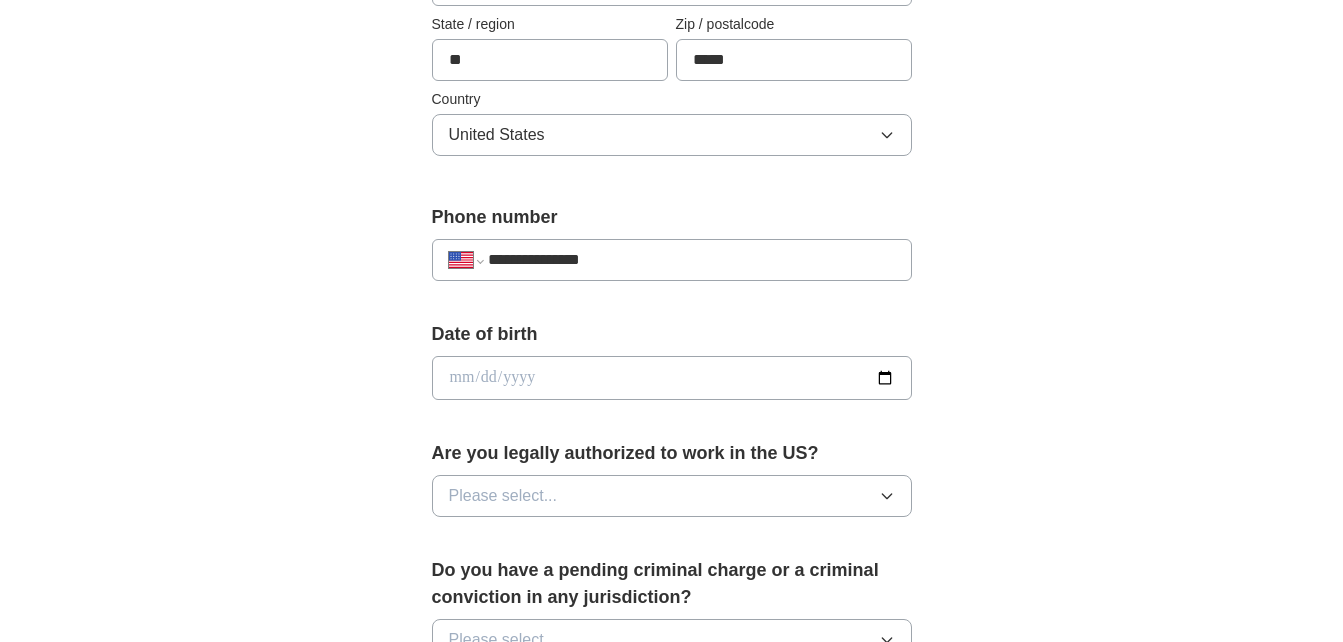 type on "**********" 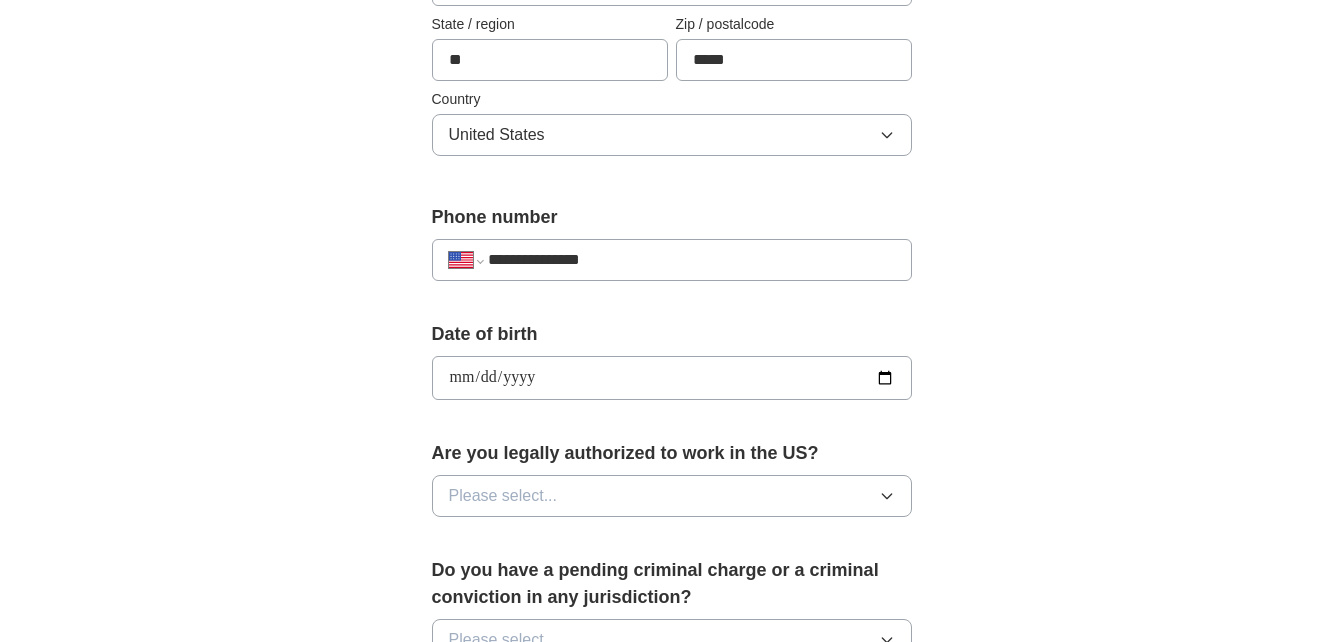 type on "**********" 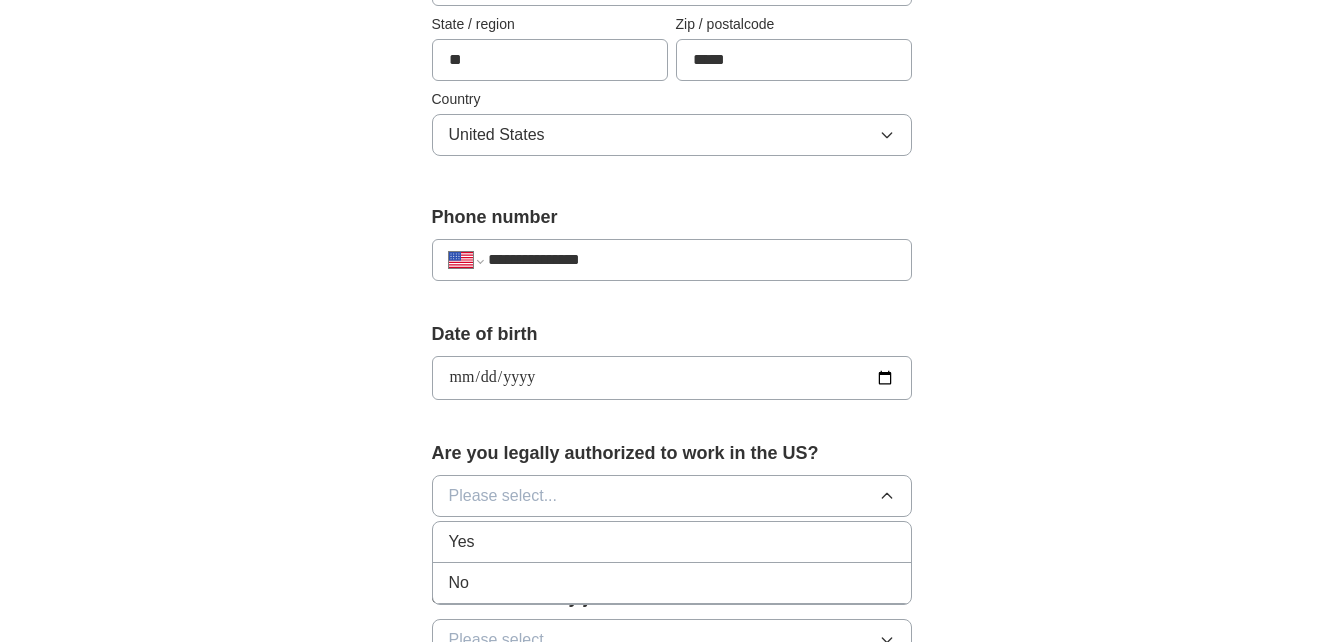 click on "Yes" at bounding box center [672, 542] 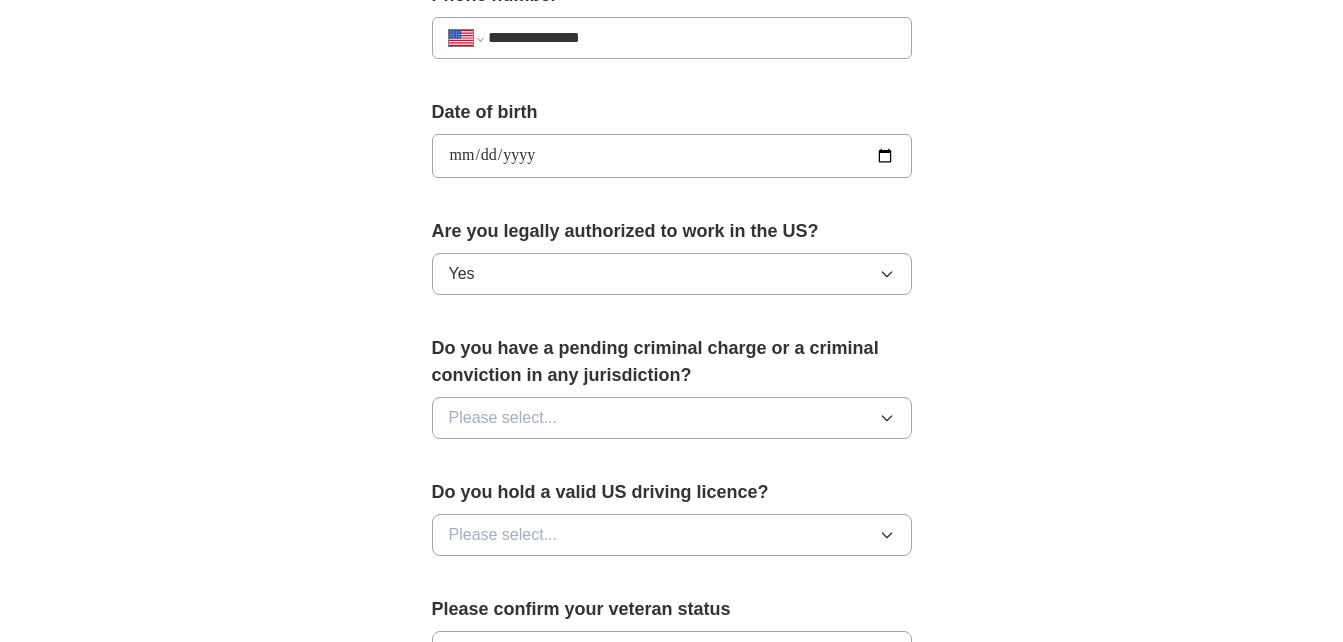 scroll, scrollTop: 836, scrollLeft: 0, axis: vertical 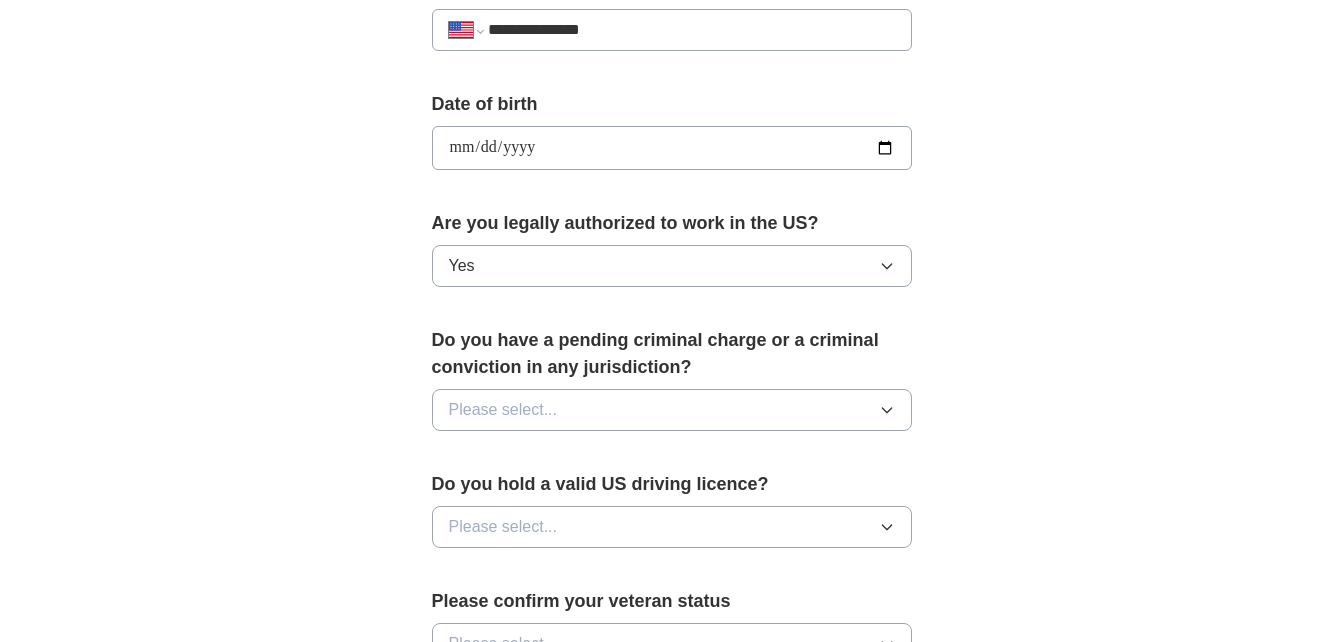 click on "Please select..." at bounding box center (672, 410) 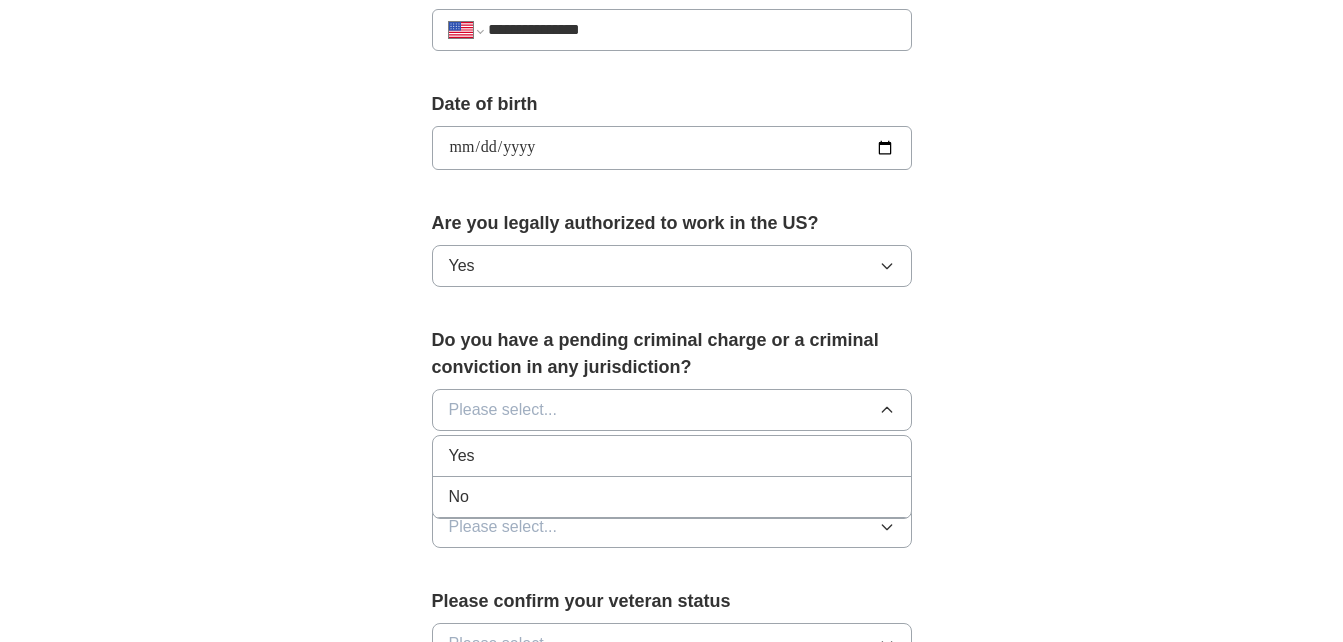 click on "No" at bounding box center (672, 497) 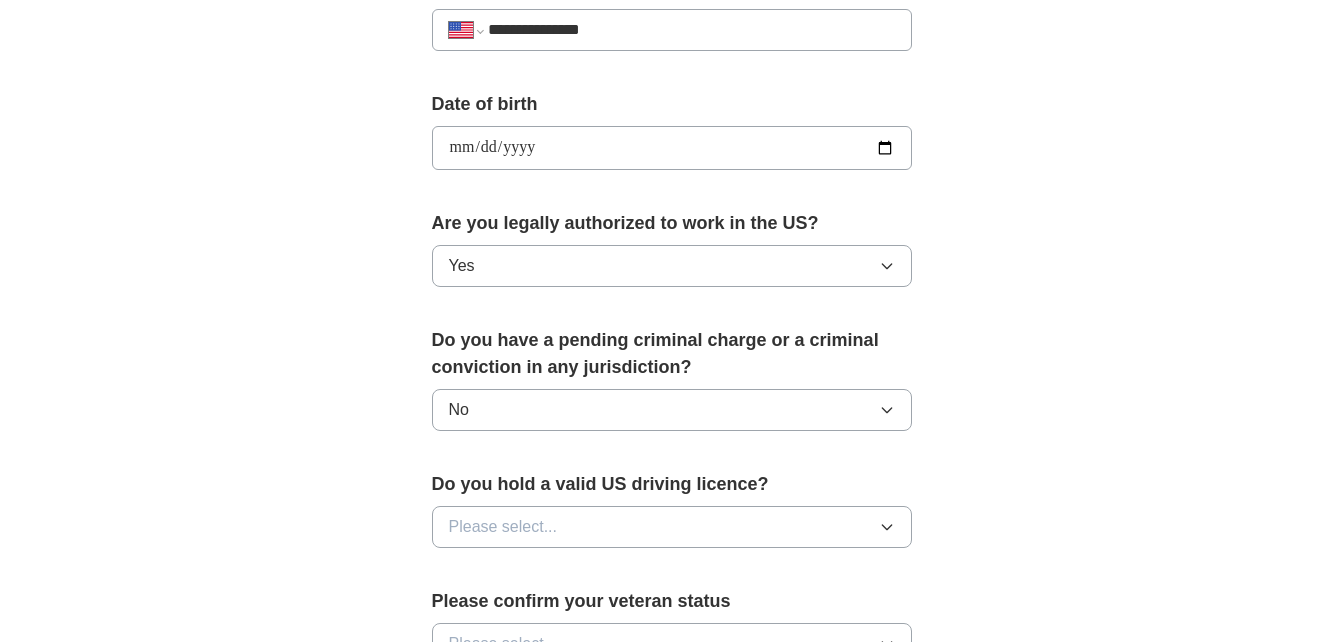 click on "Please select..." at bounding box center (672, 527) 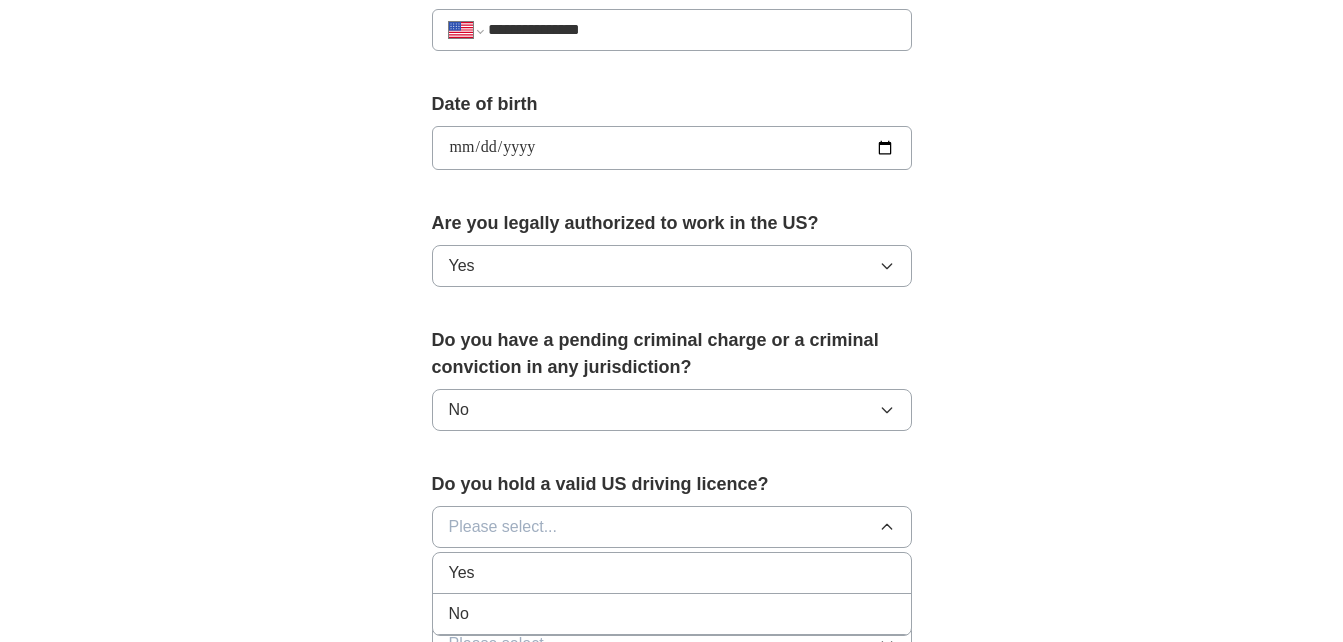 click on "Yes" at bounding box center [672, 573] 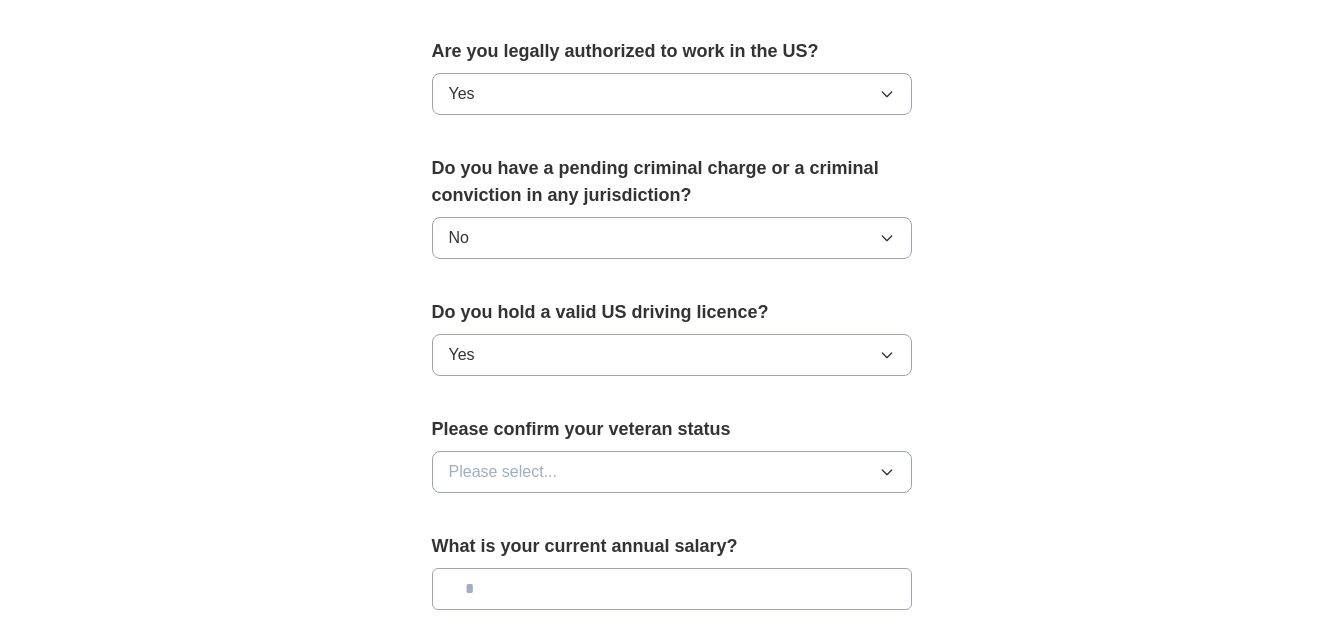 scroll, scrollTop: 1024, scrollLeft: 0, axis: vertical 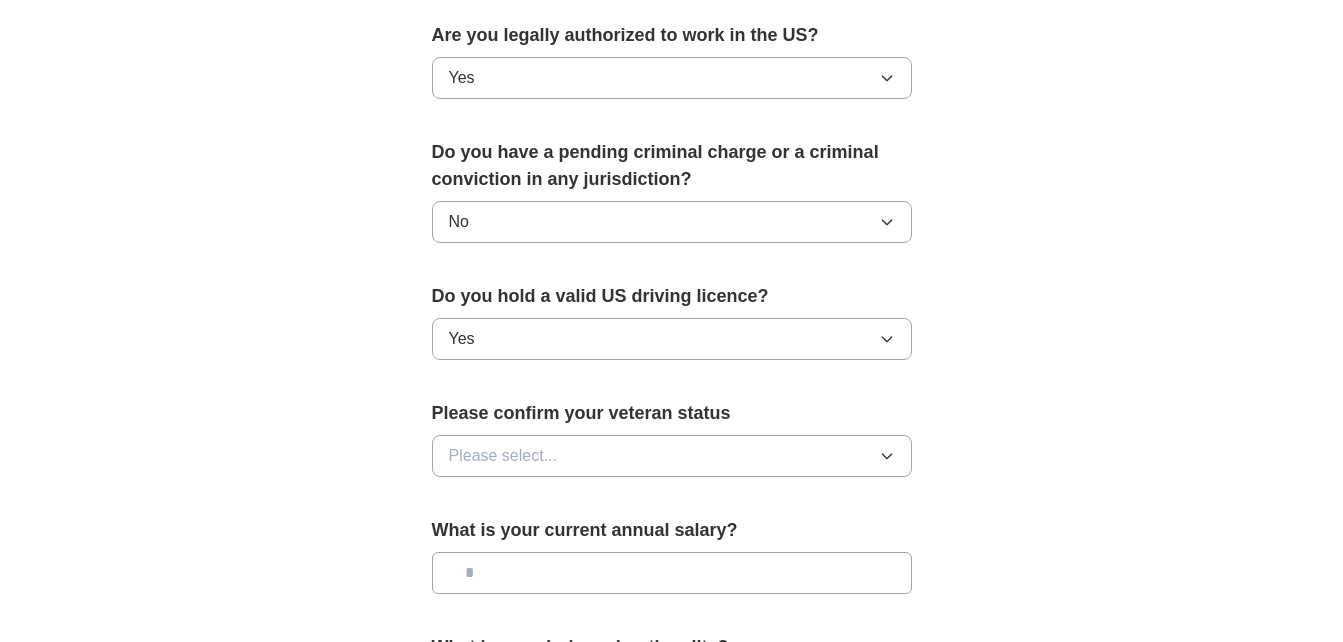 click on "Please select..." at bounding box center [672, 456] 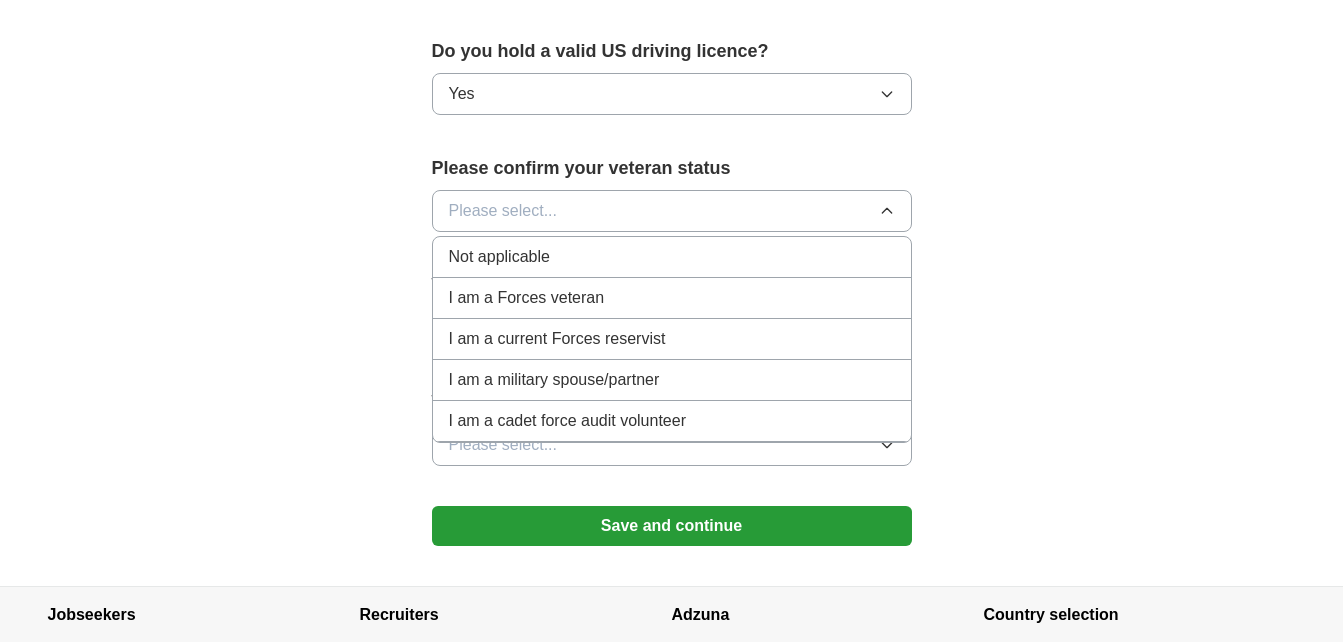 scroll, scrollTop: 1272, scrollLeft: 0, axis: vertical 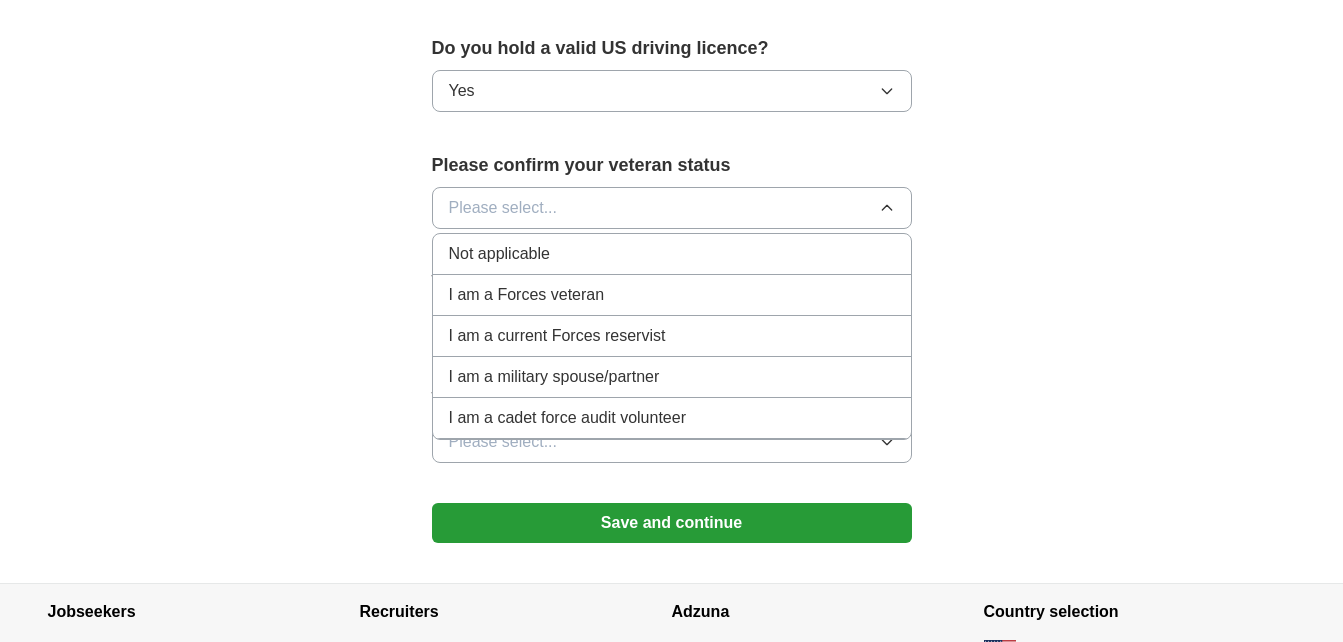 click on "Not applicable" at bounding box center [672, 254] 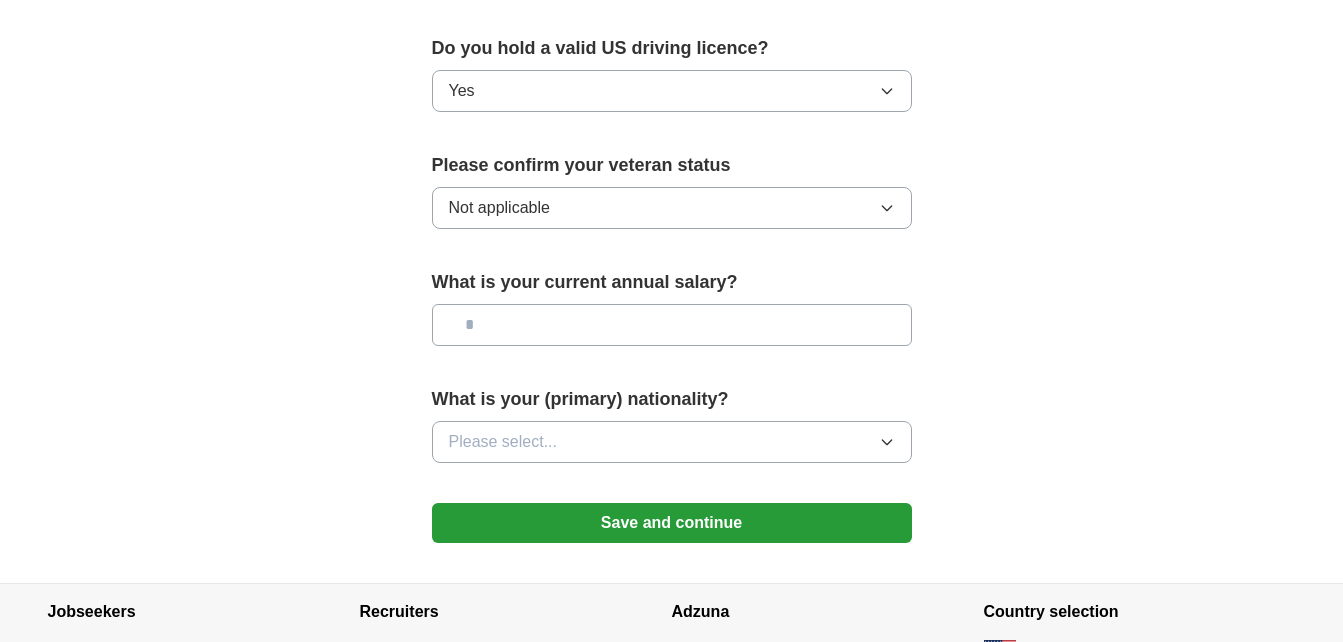 click at bounding box center (672, 325) 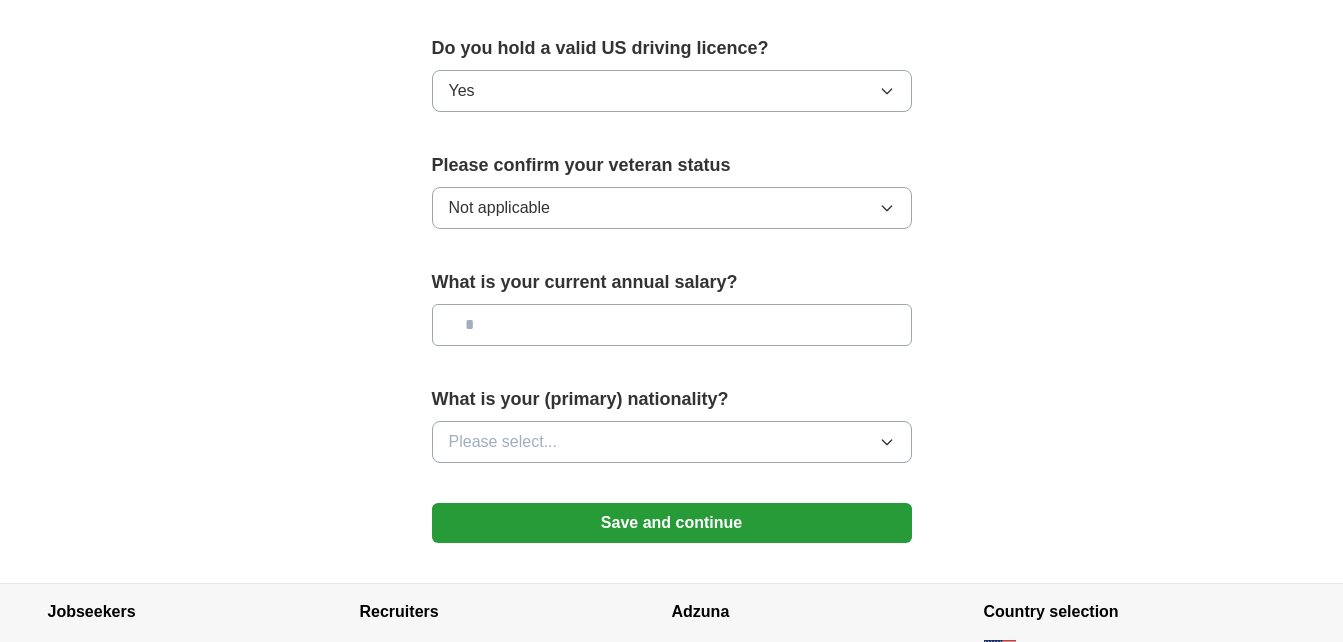click at bounding box center [672, 325] 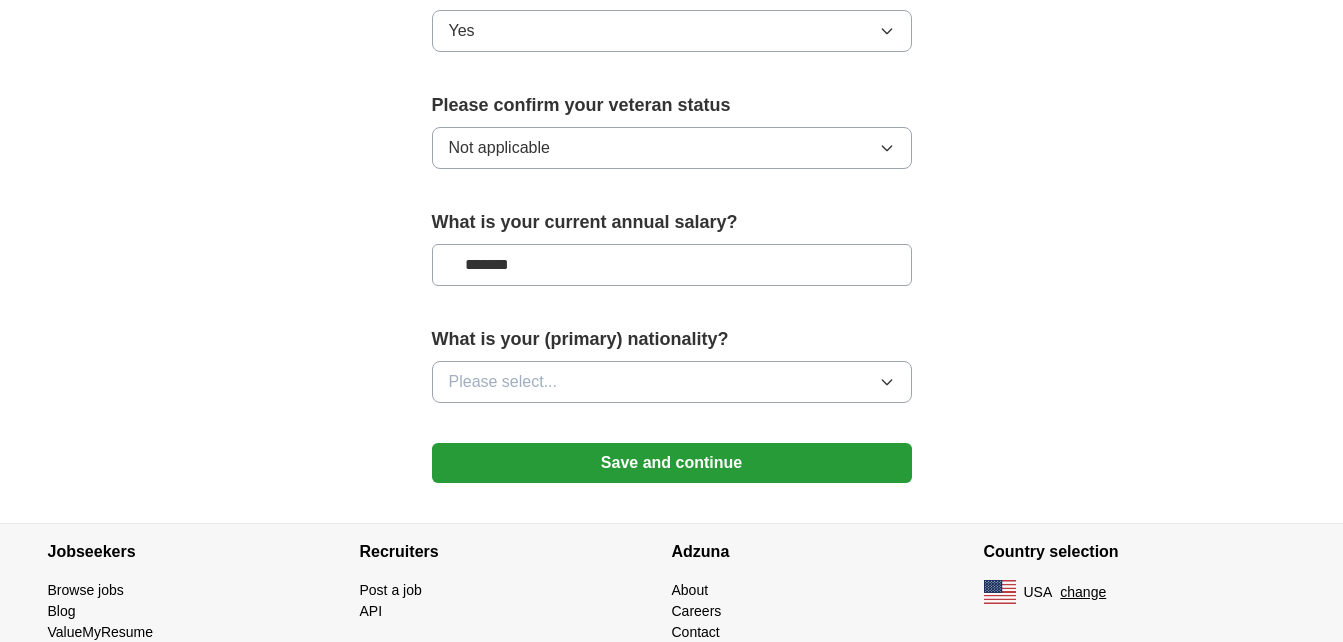 scroll, scrollTop: 1334, scrollLeft: 0, axis: vertical 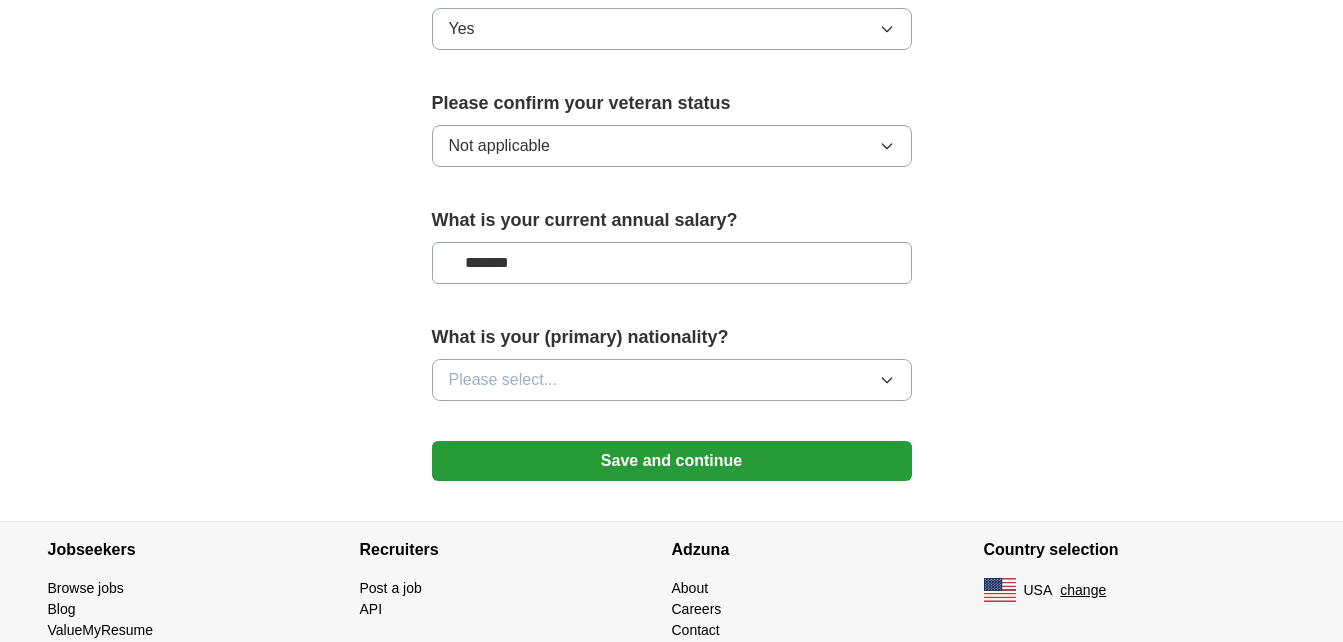 type on "*******" 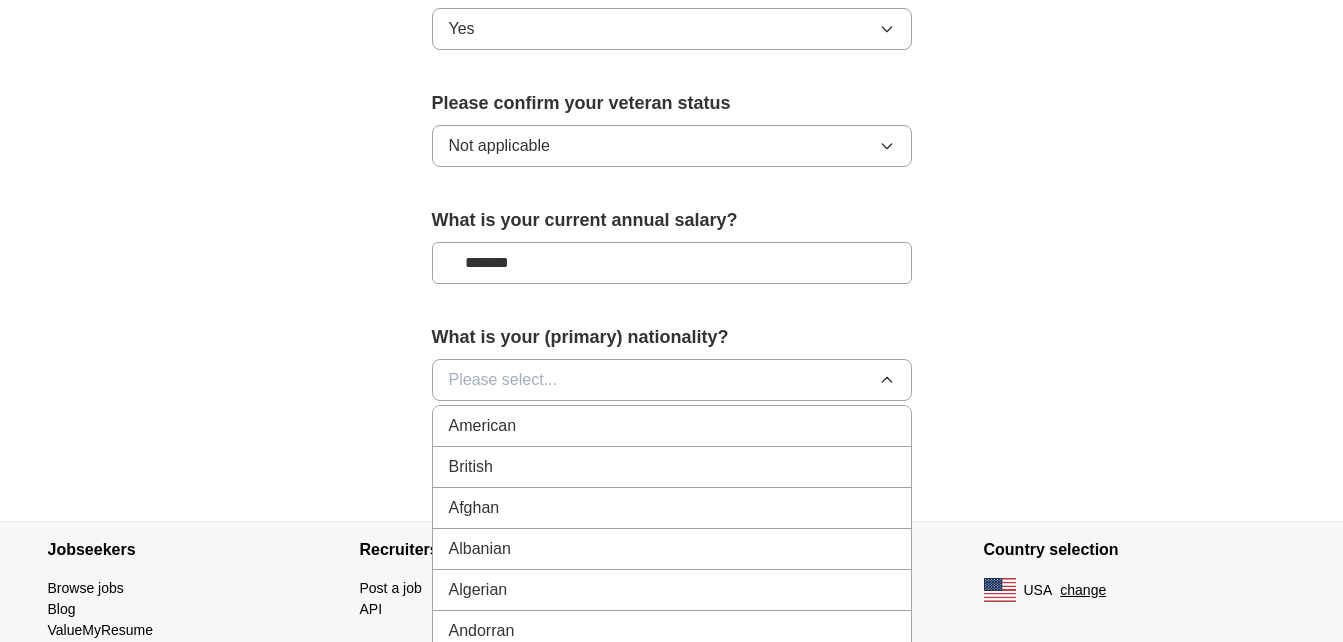 click on "American" at bounding box center [672, 426] 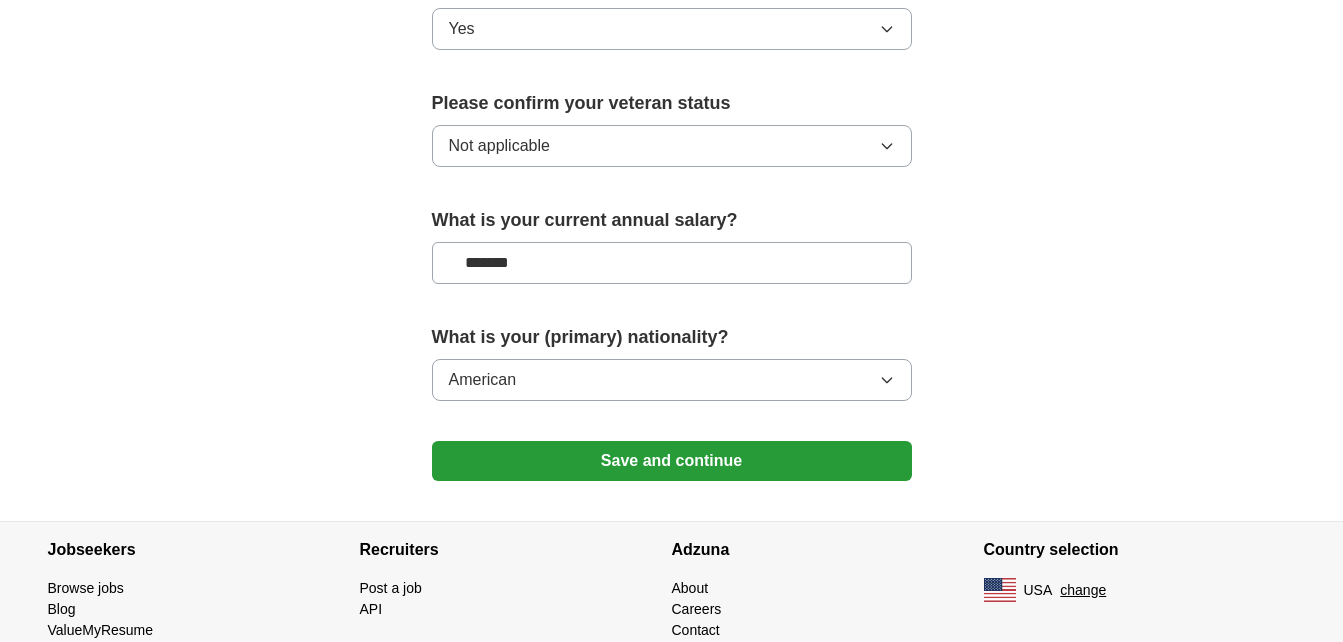 click on "Save and continue" at bounding box center (672, 461) 